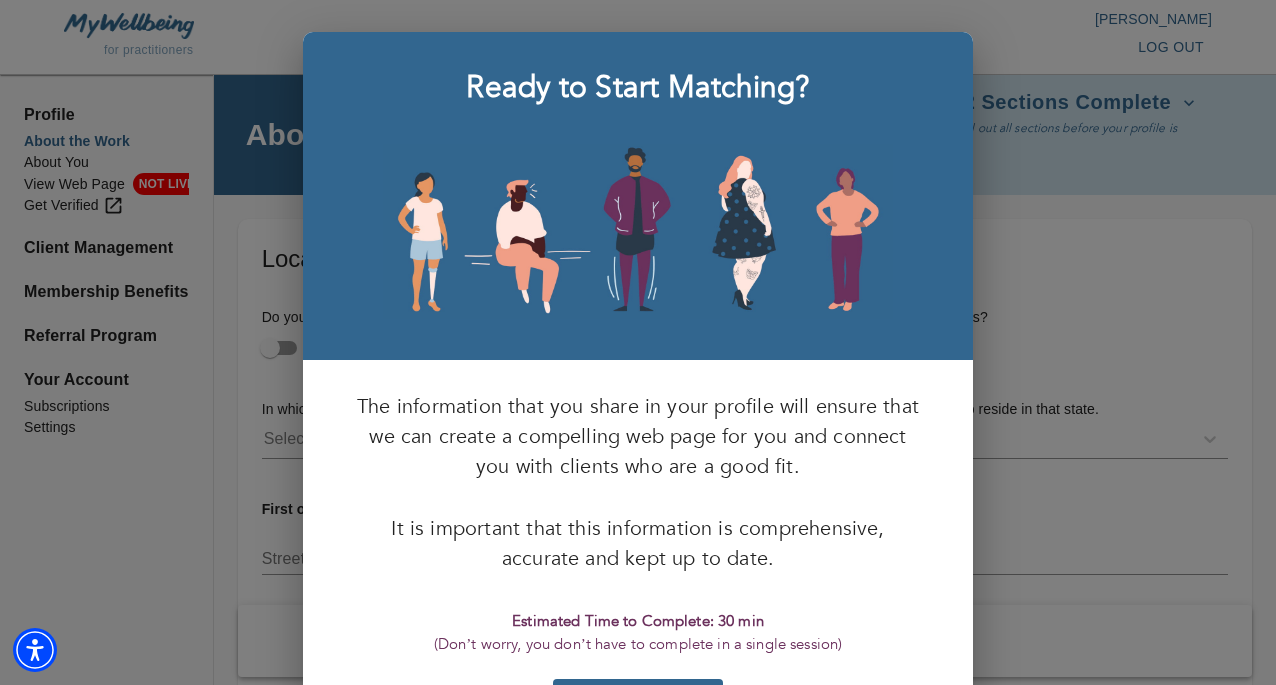 scroll, scrollTop: 0, scrollLeft: 0, axis: both 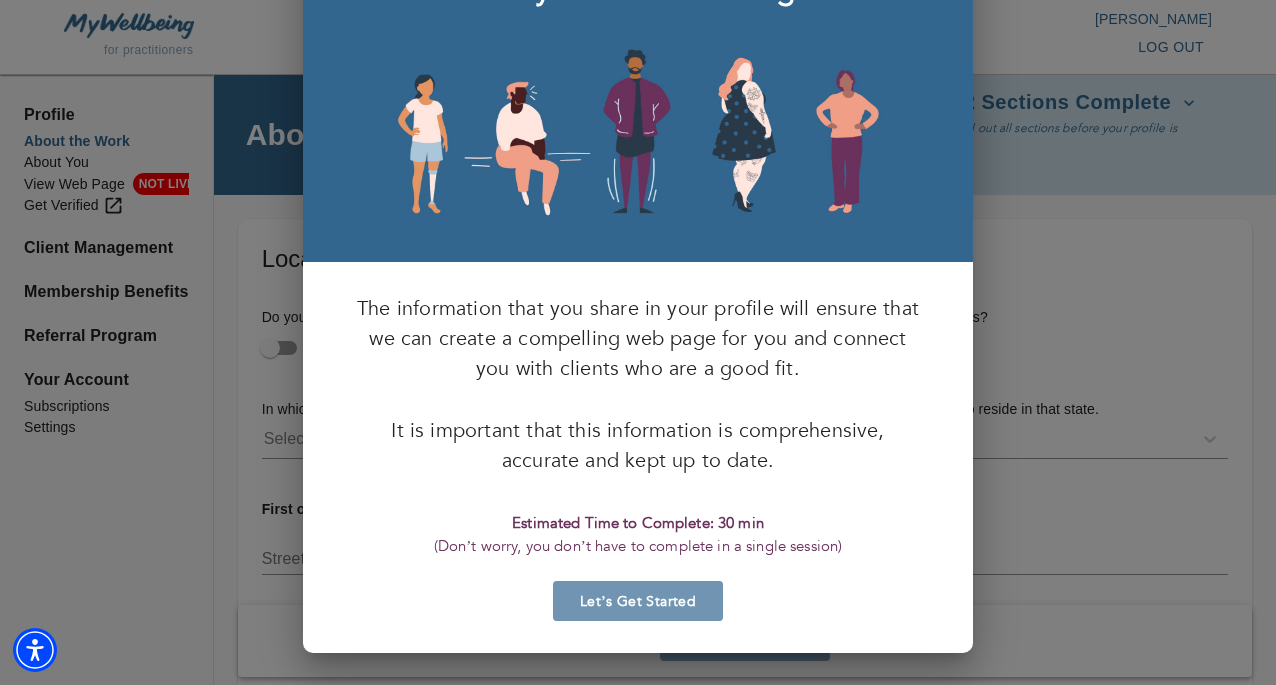 click on "Let’s Get Started" at bounding box center (638, 601) 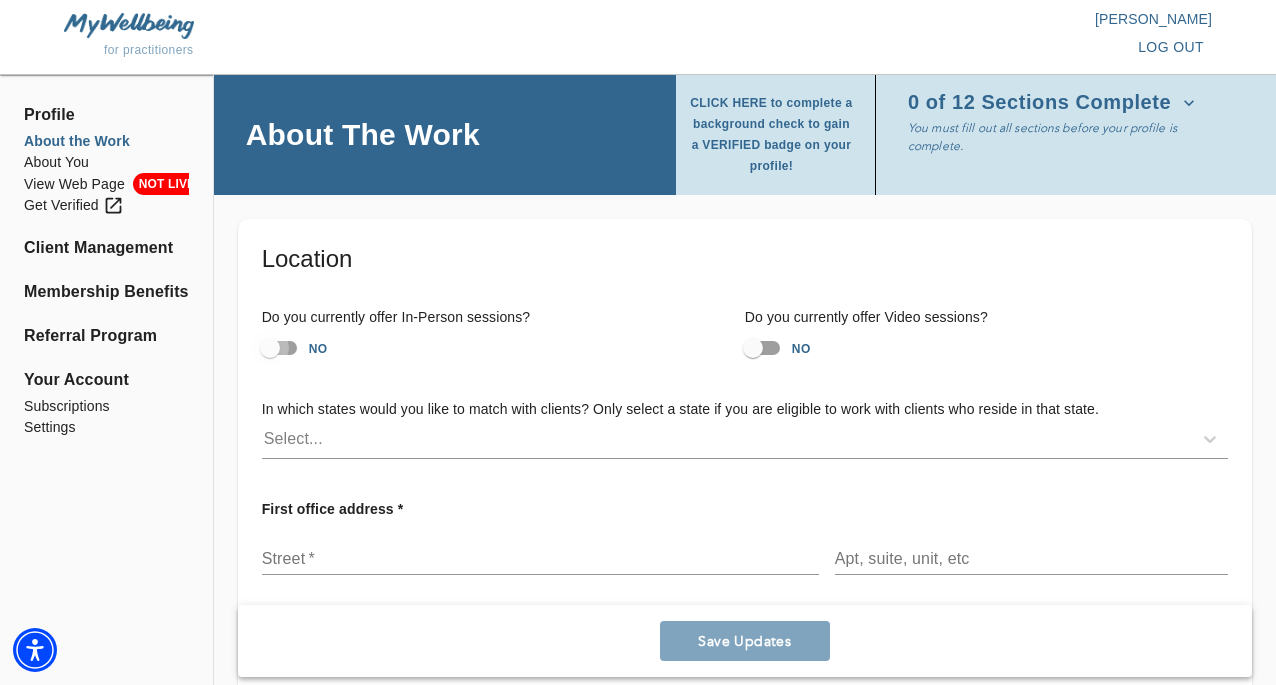 click on "NO" at bounding box center [270, 348] 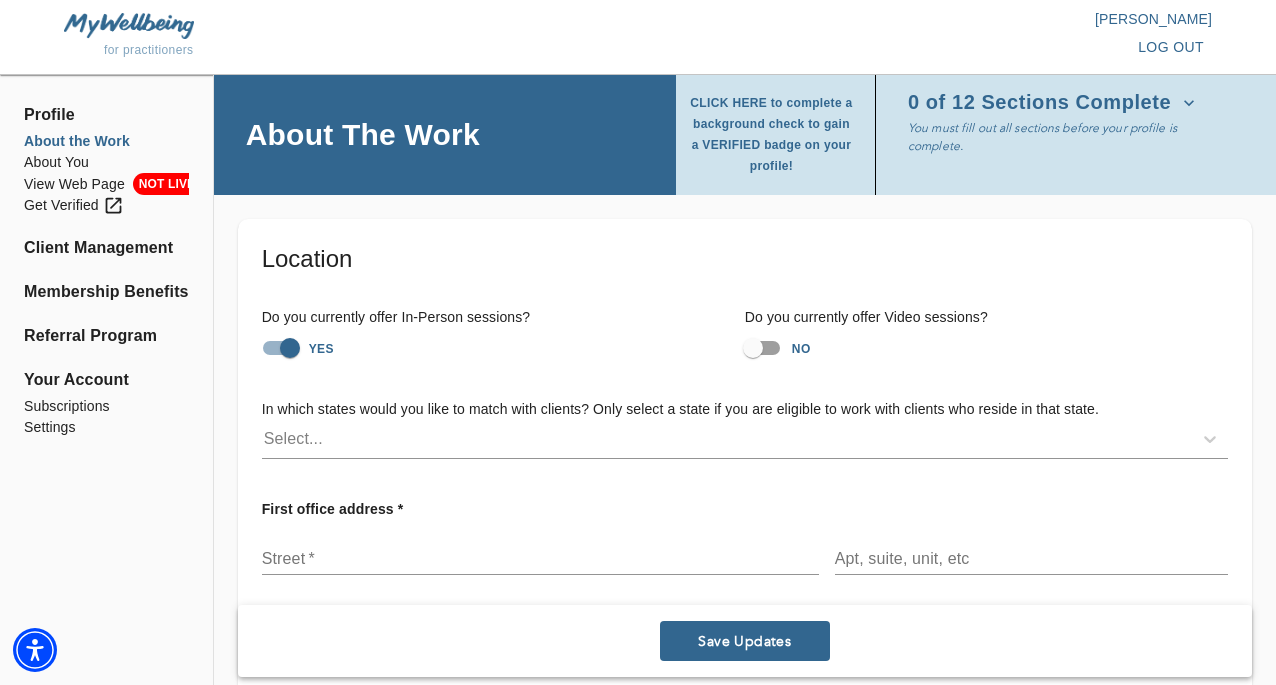 click on "NO" at bounding box center (753, 348) 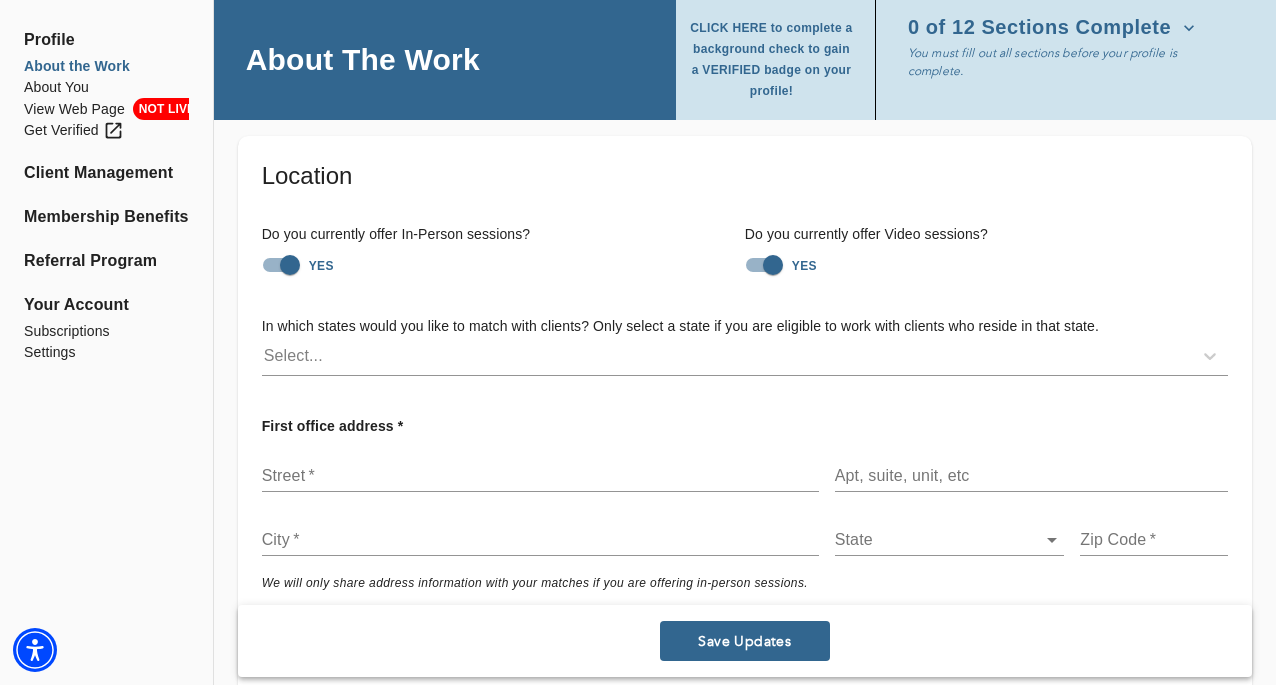scroll, scrollTop: 100, scrollLeft: 0, axis: vertical 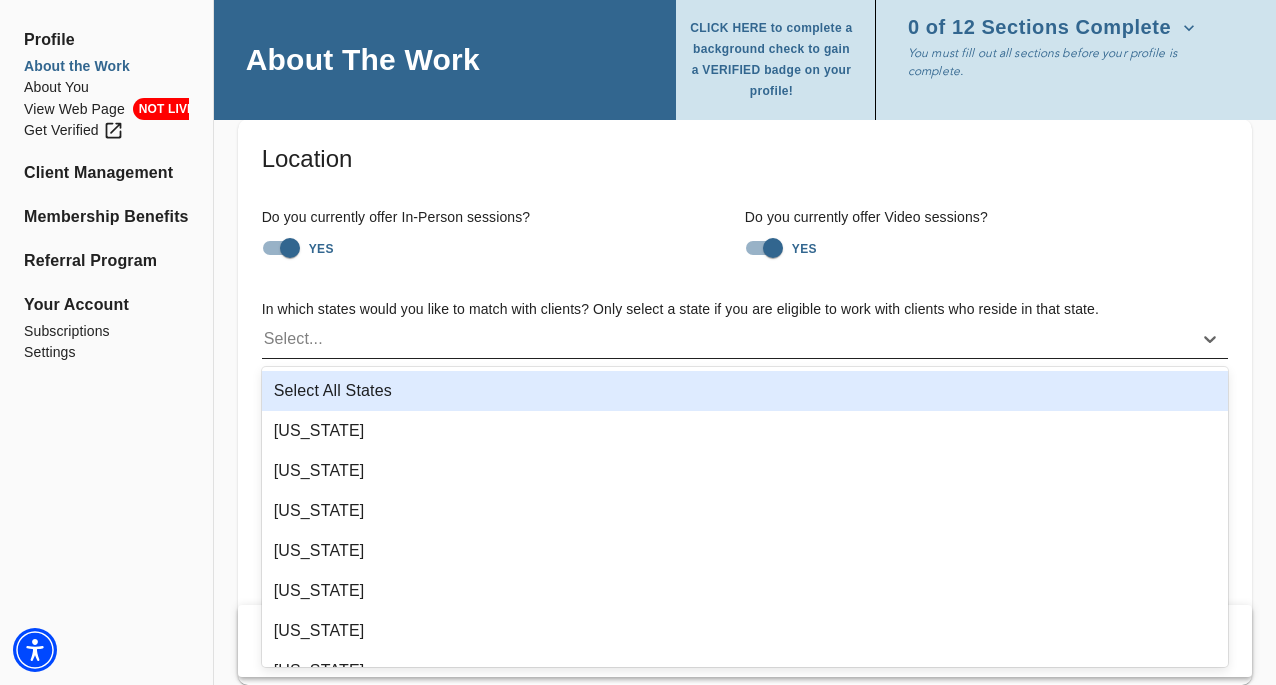 click on "Select..." at bounding box center [727, 339] 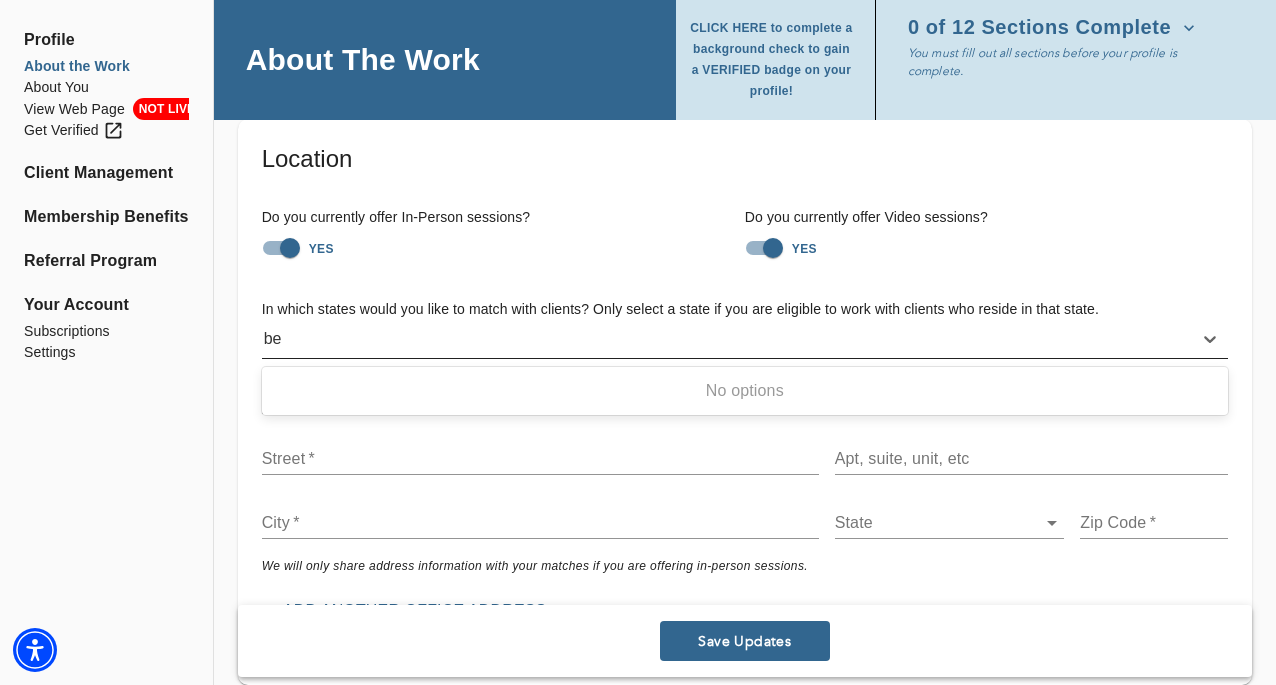 type on "b" 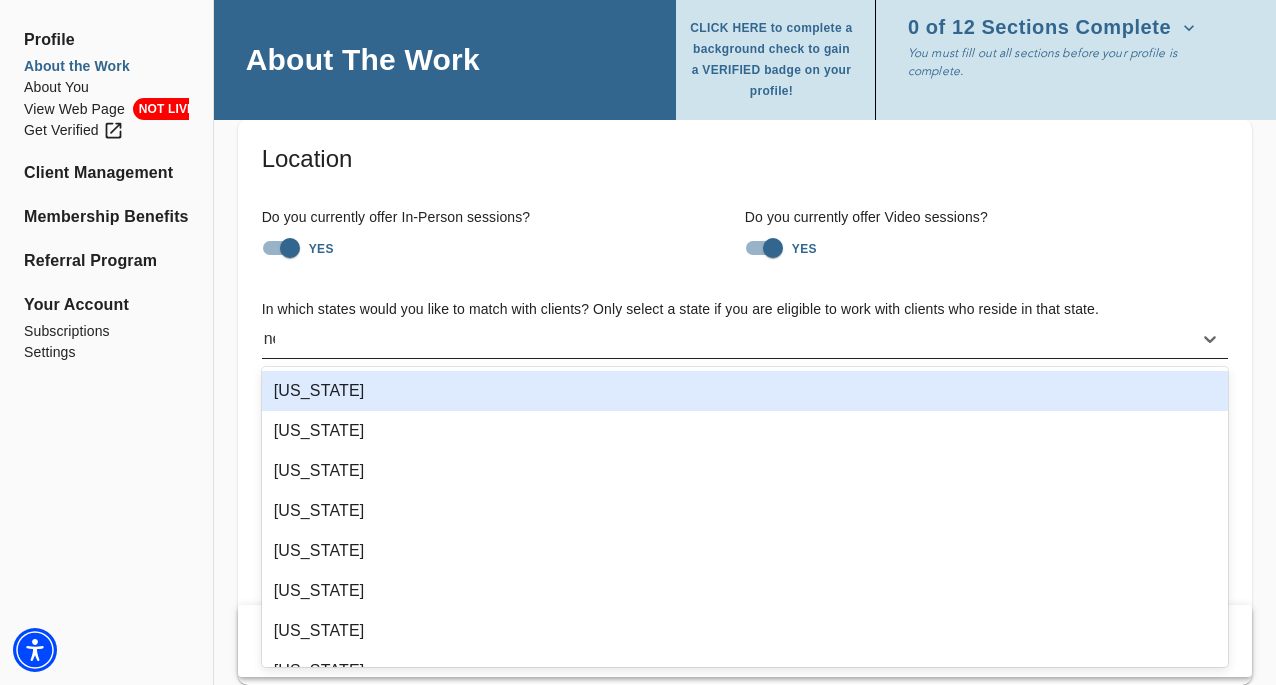 type on "new" 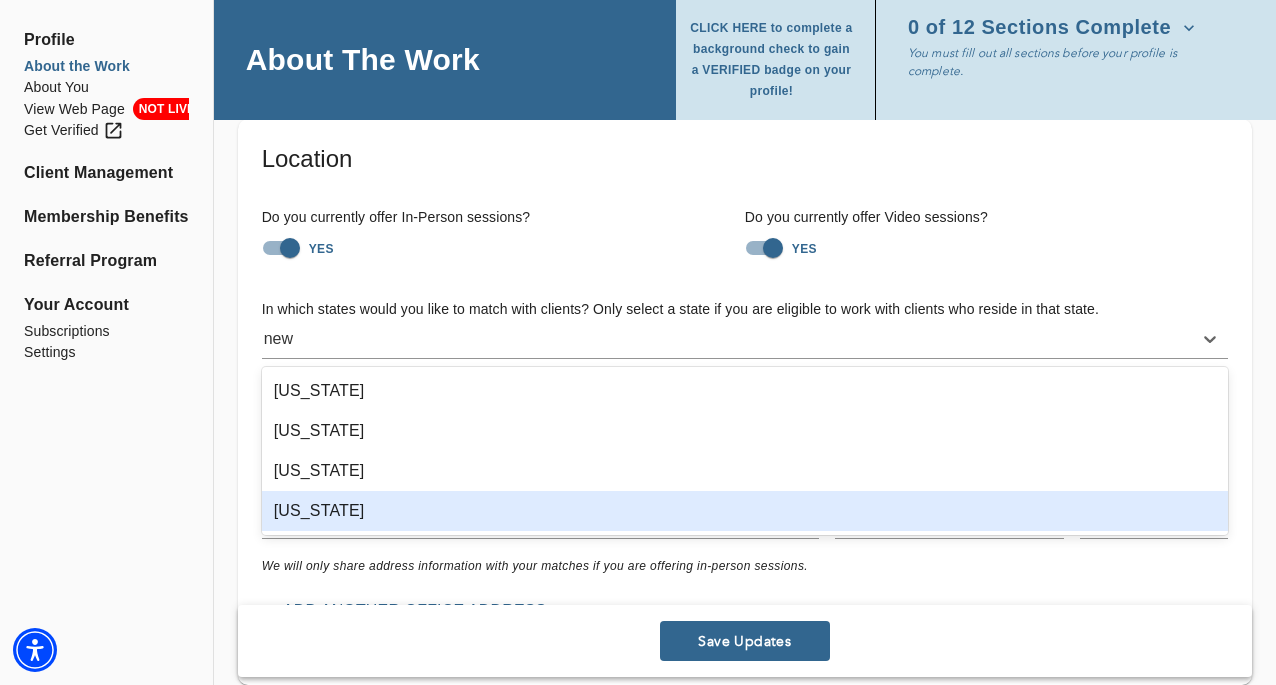 click on "[US_STATE]" at bounding box center [745, 511] 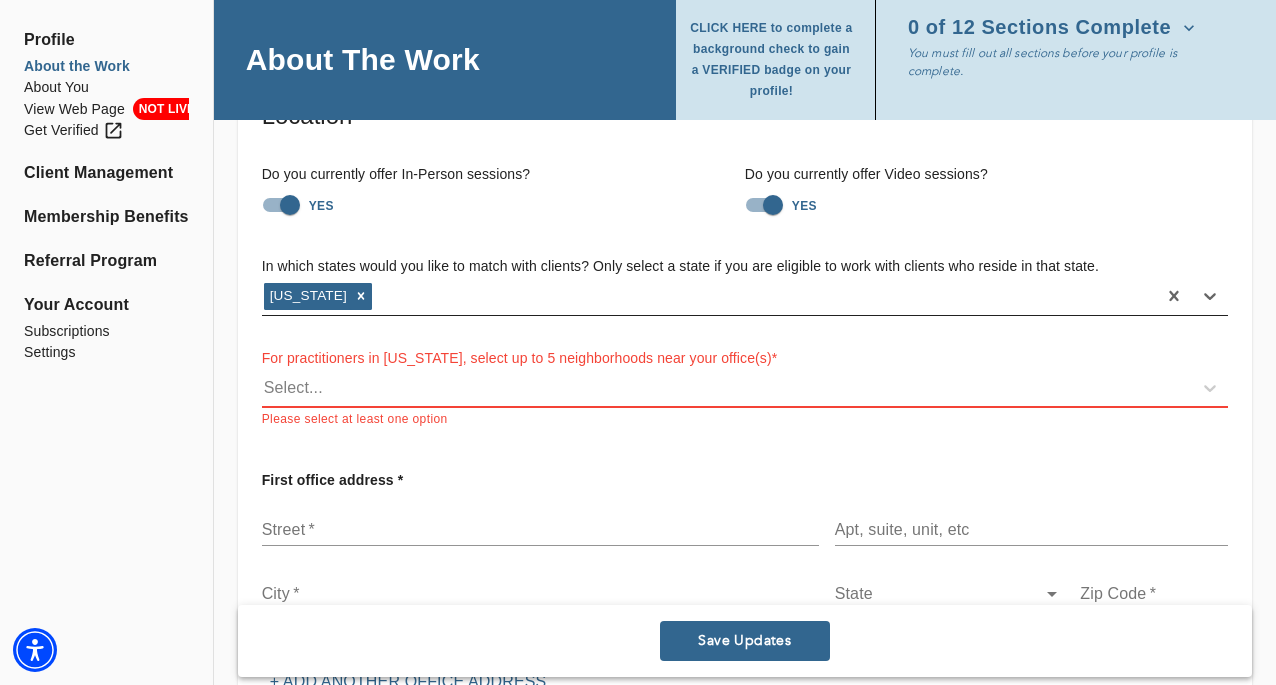 scroll, scrollTop: 157, scrollLeft: 0, axis: vertical 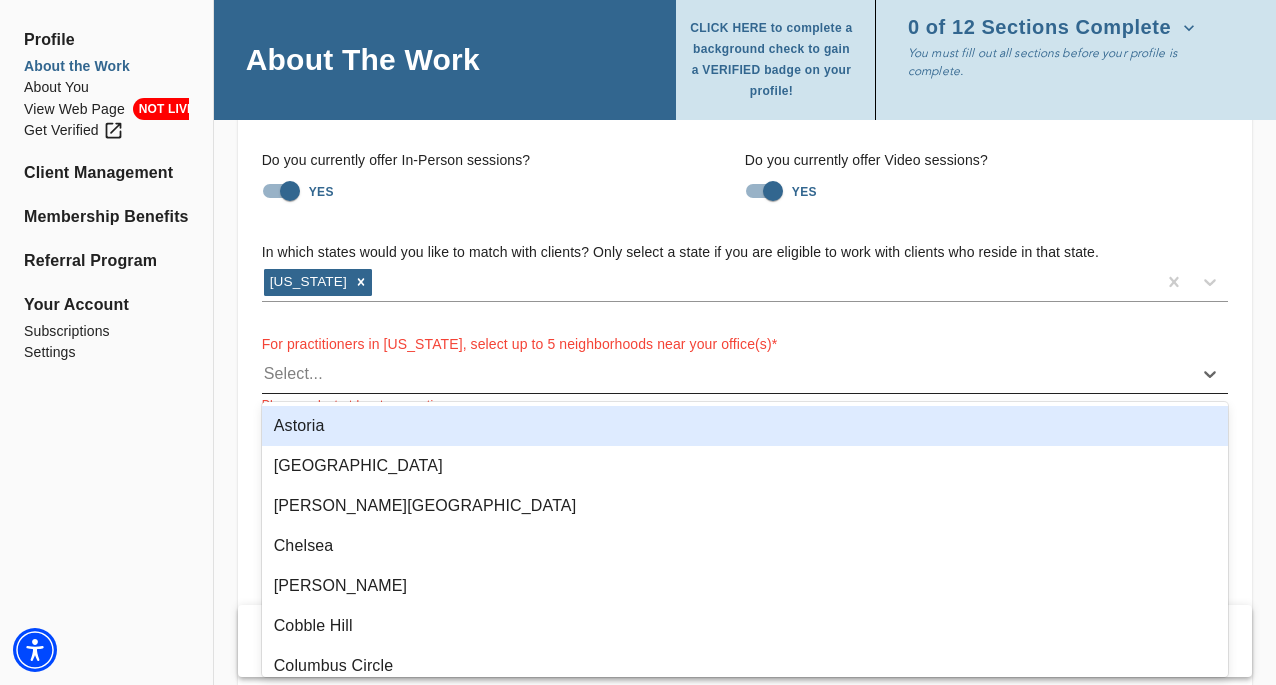 click on "Select..." at bounding box center (727, 374) 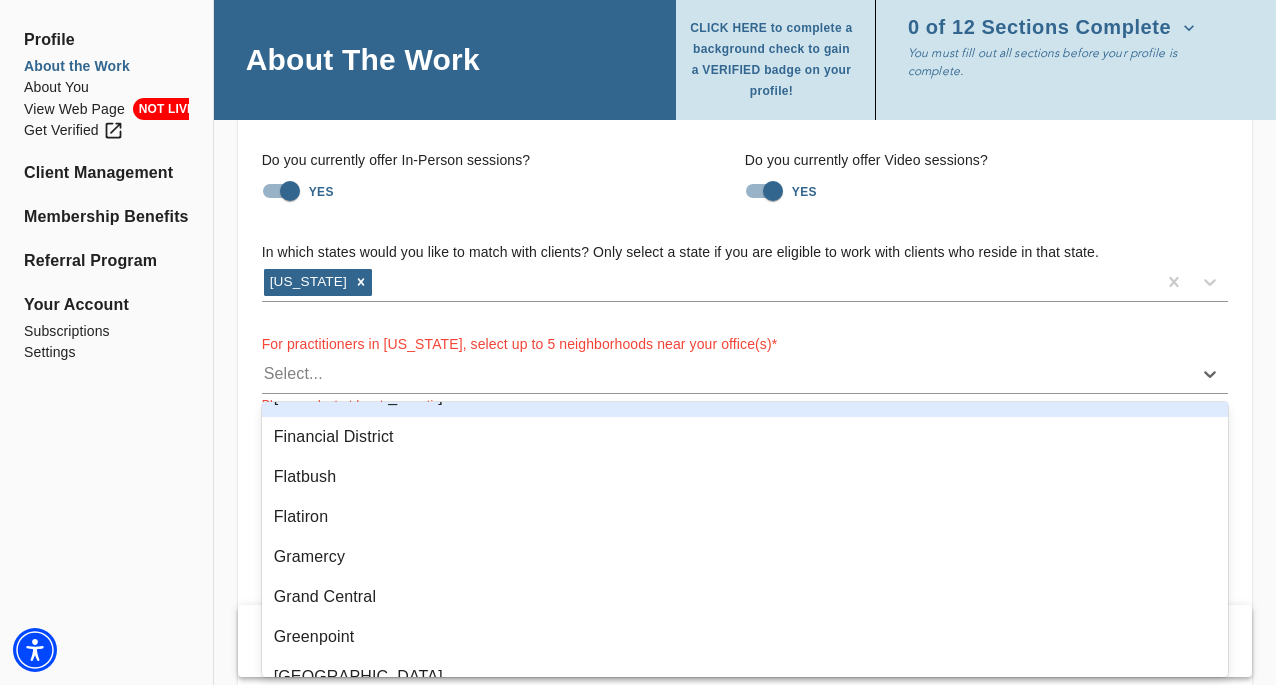 scroll, scrollTop: 417, scrollLeft: 0, axis: vertical 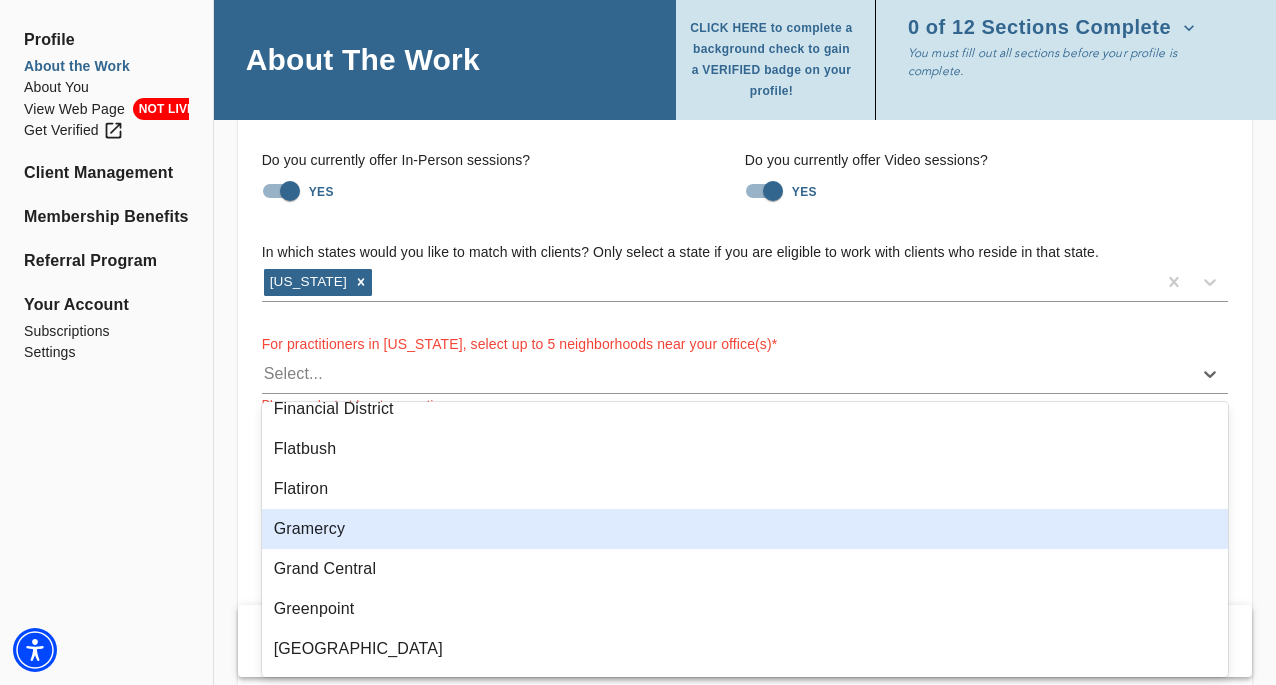 click on "Gramercy" at bounding box center [745, 529] 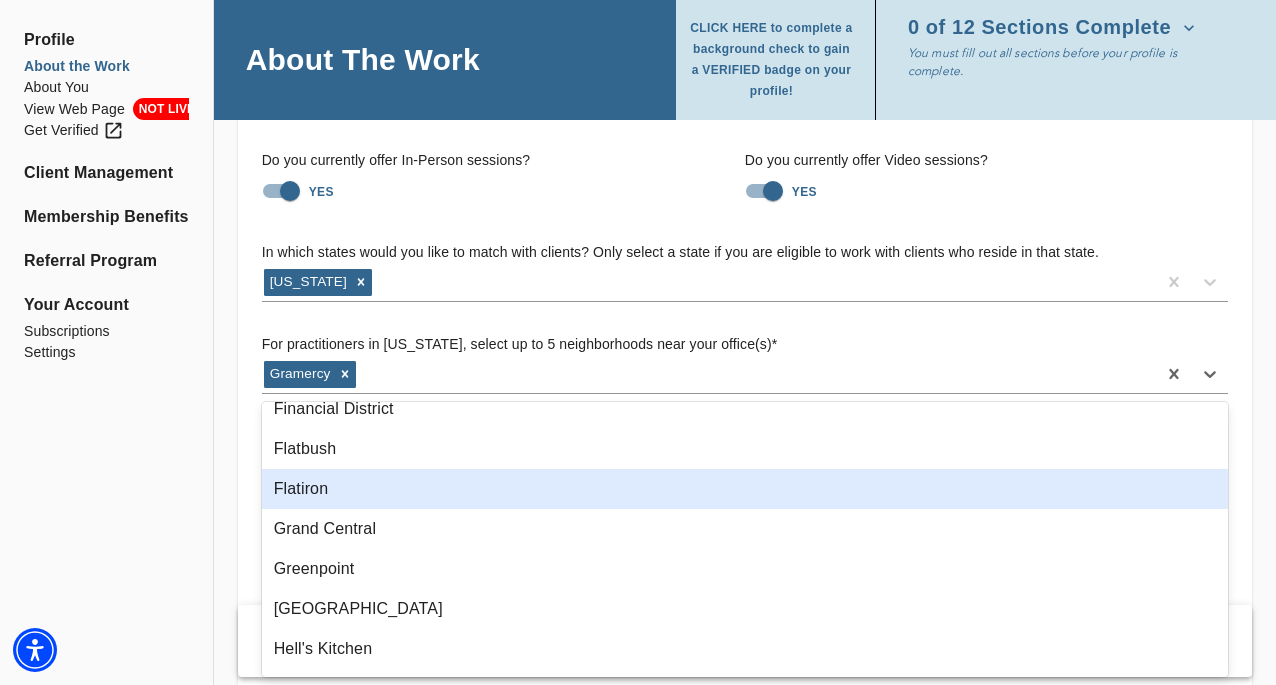 click on "Flatiron" at bounding box center [745, 489] 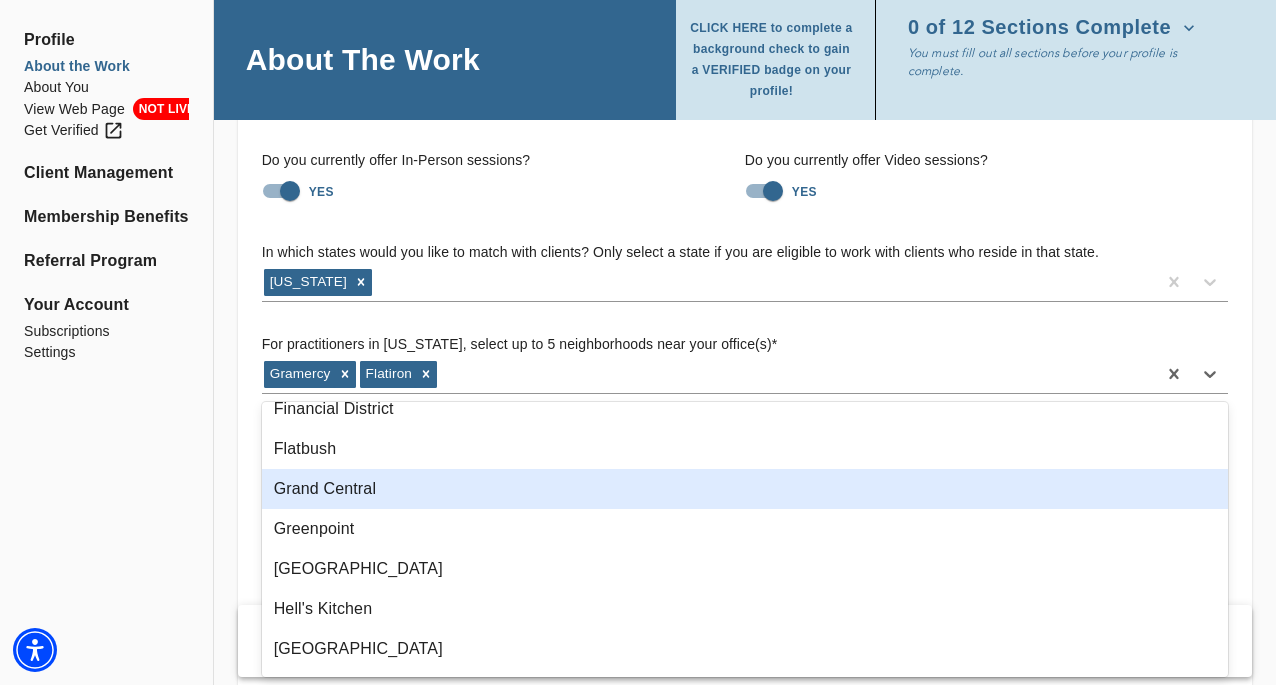 click on "Grand Central" at bounding box center (745, 489) 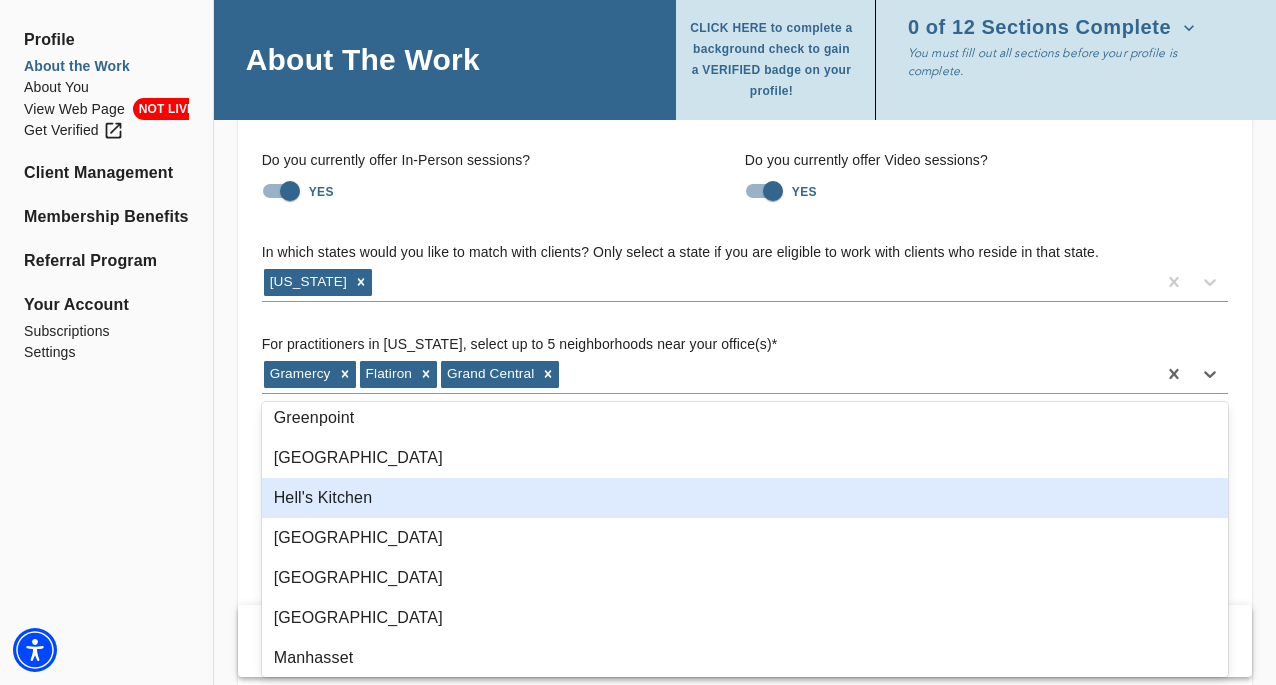 scroll, scrollTop: 505, scrollLeft: 0, axis: vertical 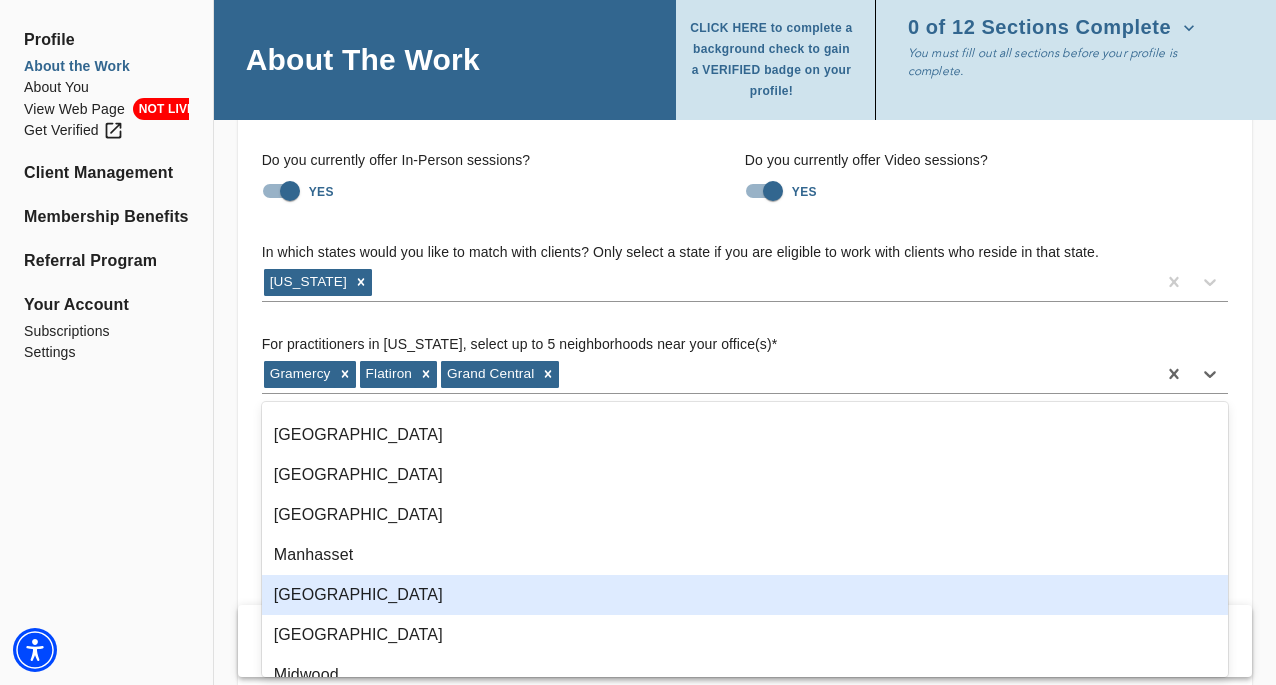 click on "[GEOGRAPHIC_DATA]" at bounding box center [745, 595] 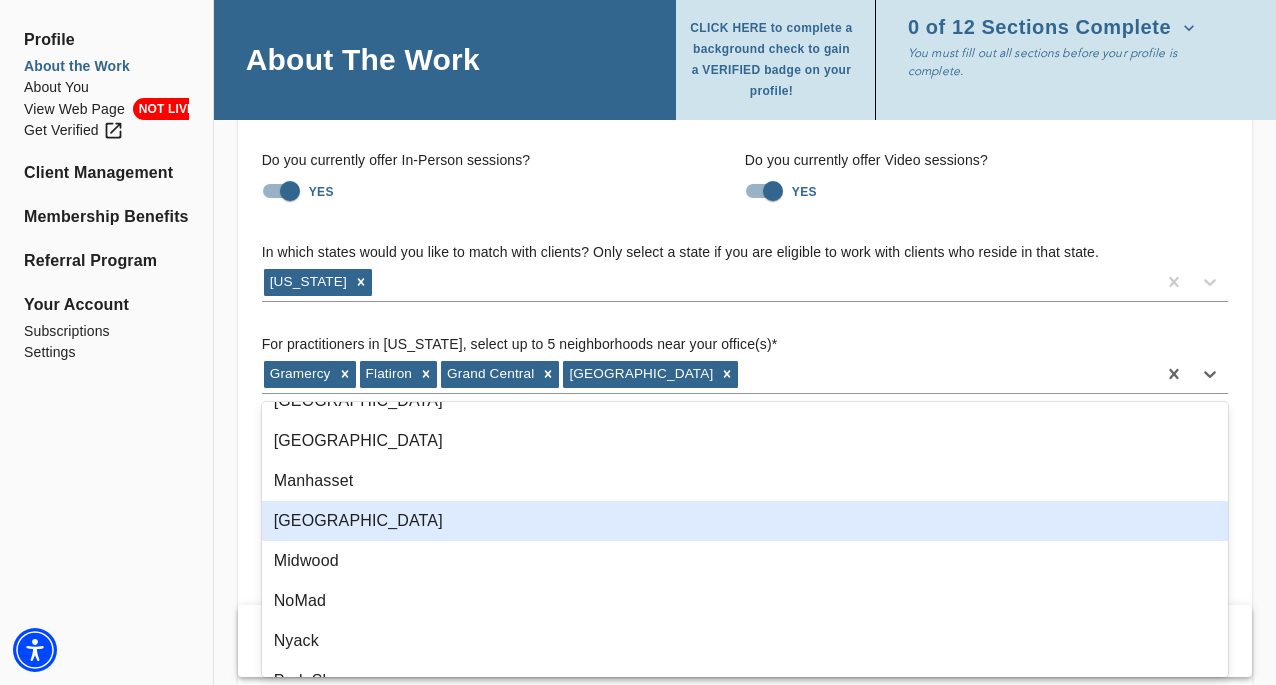 scroll, scrollTop: 700, scrollLeft: 0, axis: vertical 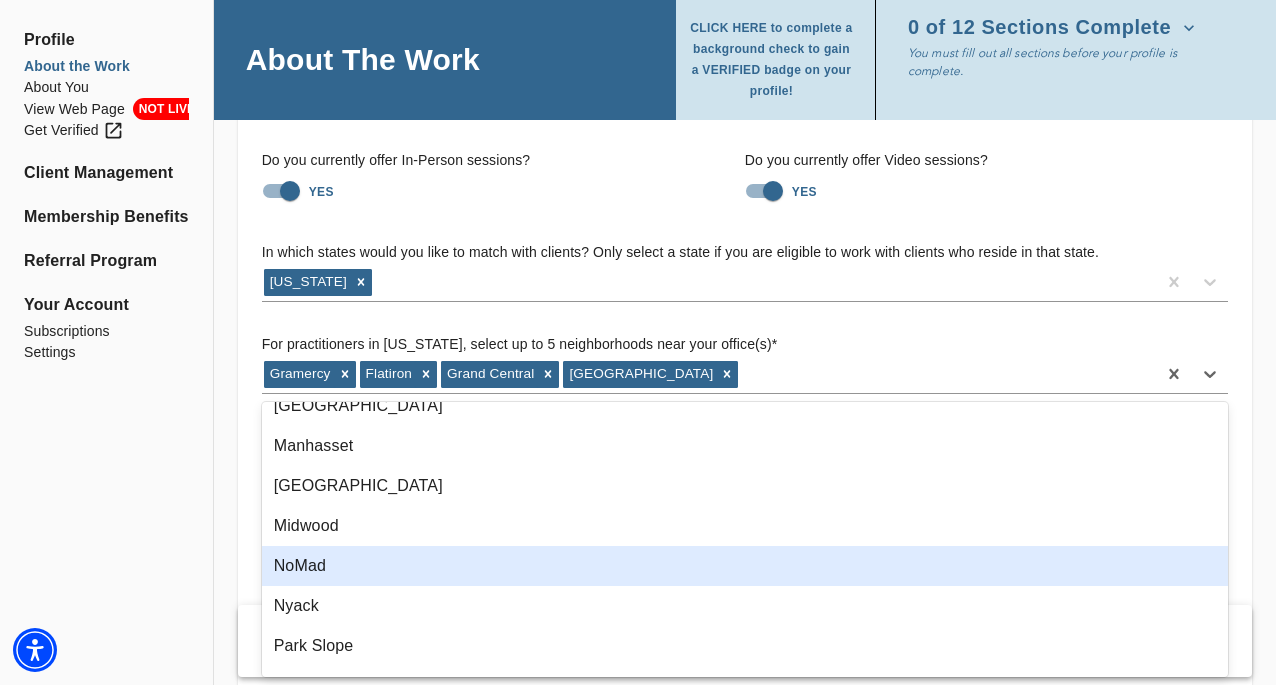 click on "NoMad" at bounding box center [745, 566] 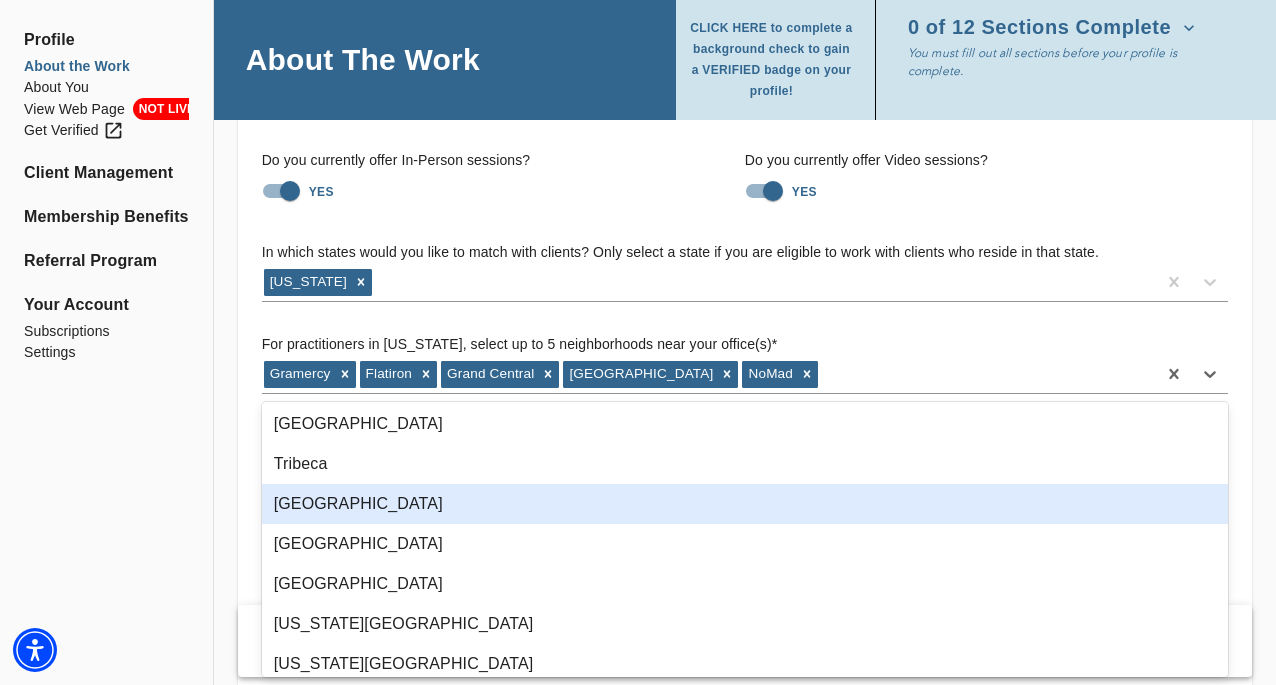 scroll, scrollTop: 1031, scrollLeft: 0, axis: vertical 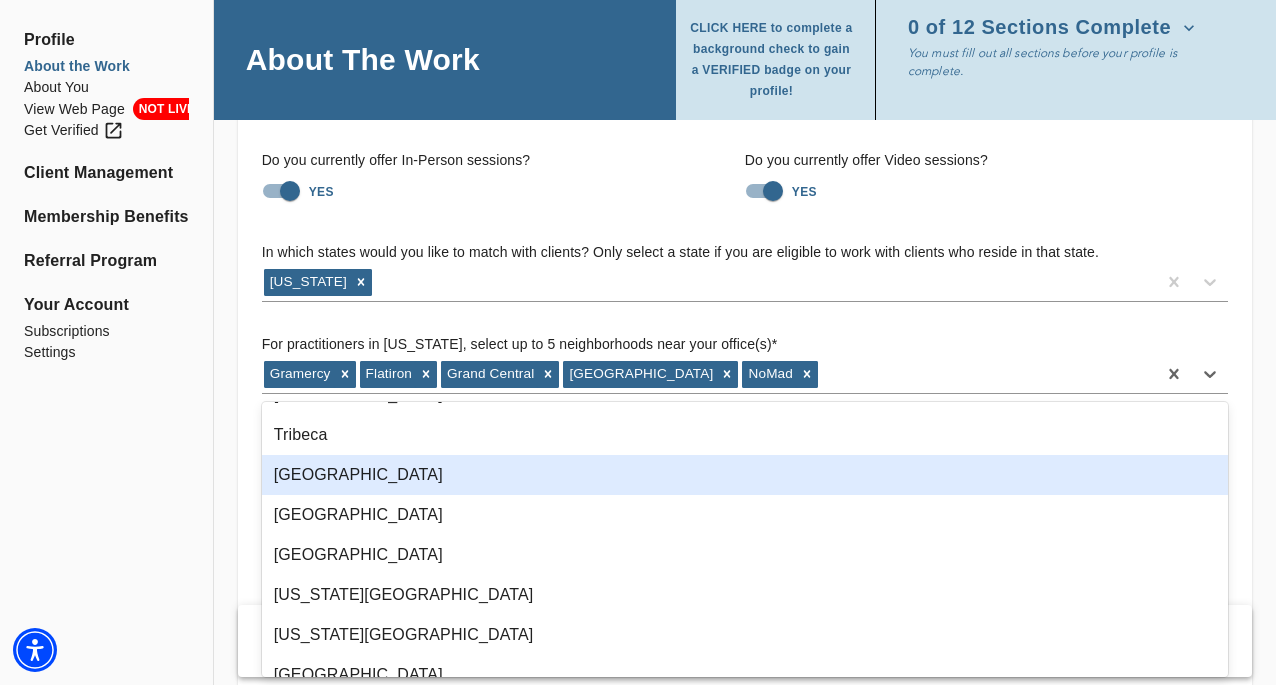 click on "[GEOGRAPHIC_DATA]" at bounding box center (745, 475) 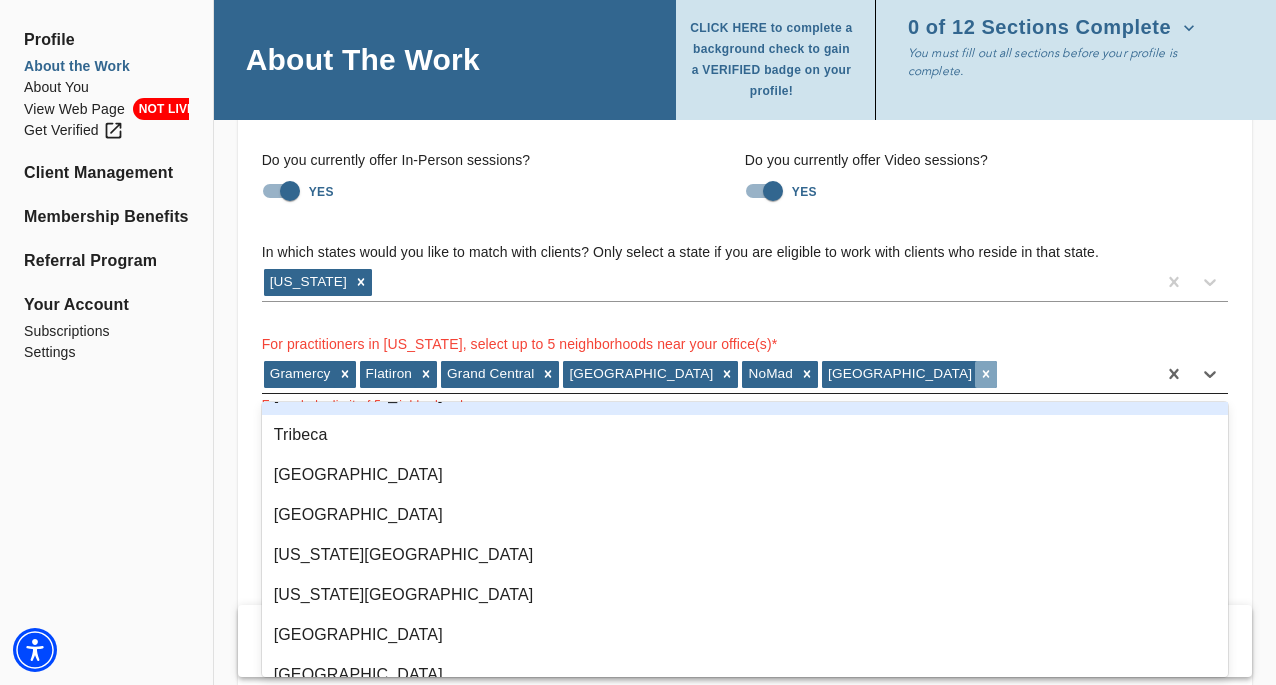 click 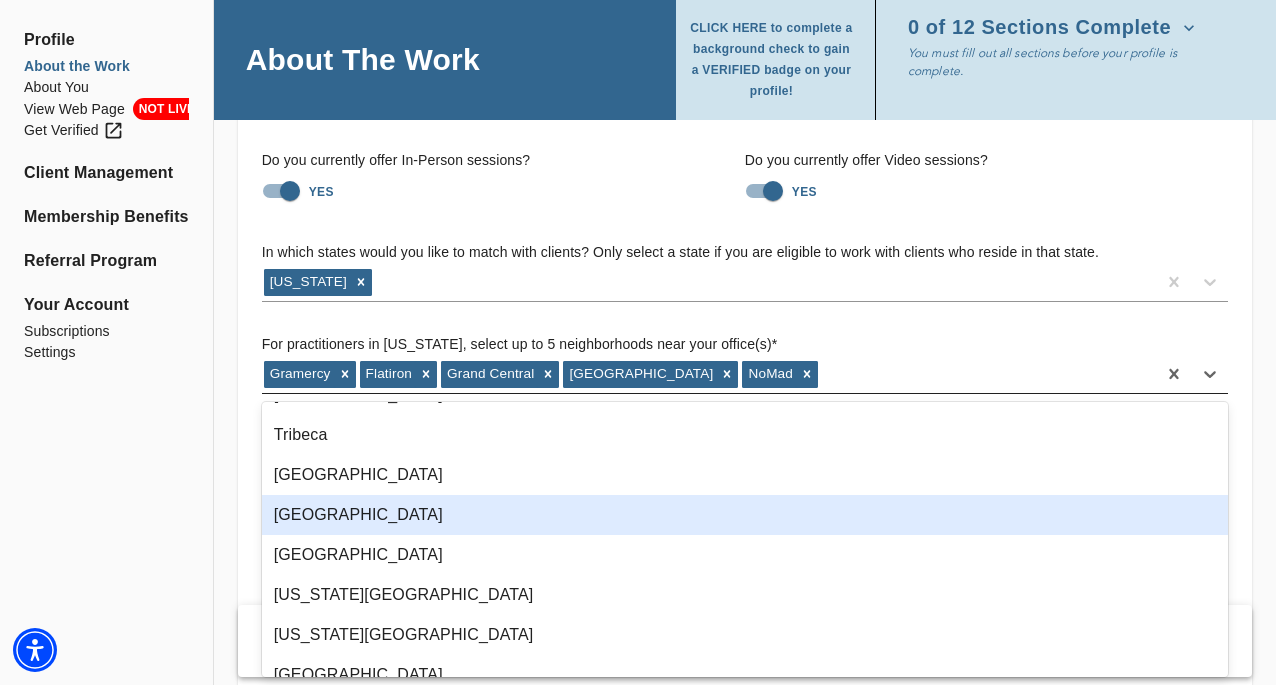 click on "[GEOGRAPHIC_DATA]" at bounding box center (745, 515) 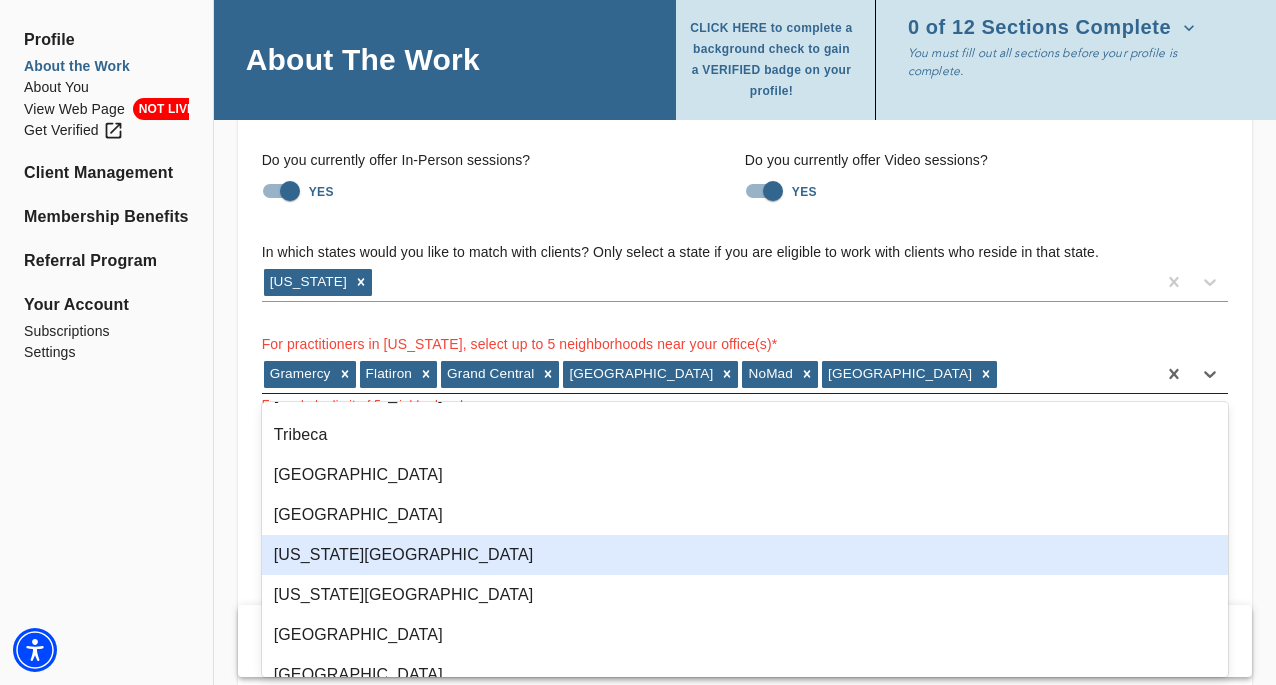scroll, scrollTop: 1053, scrollLeft: 0, axis: vertical 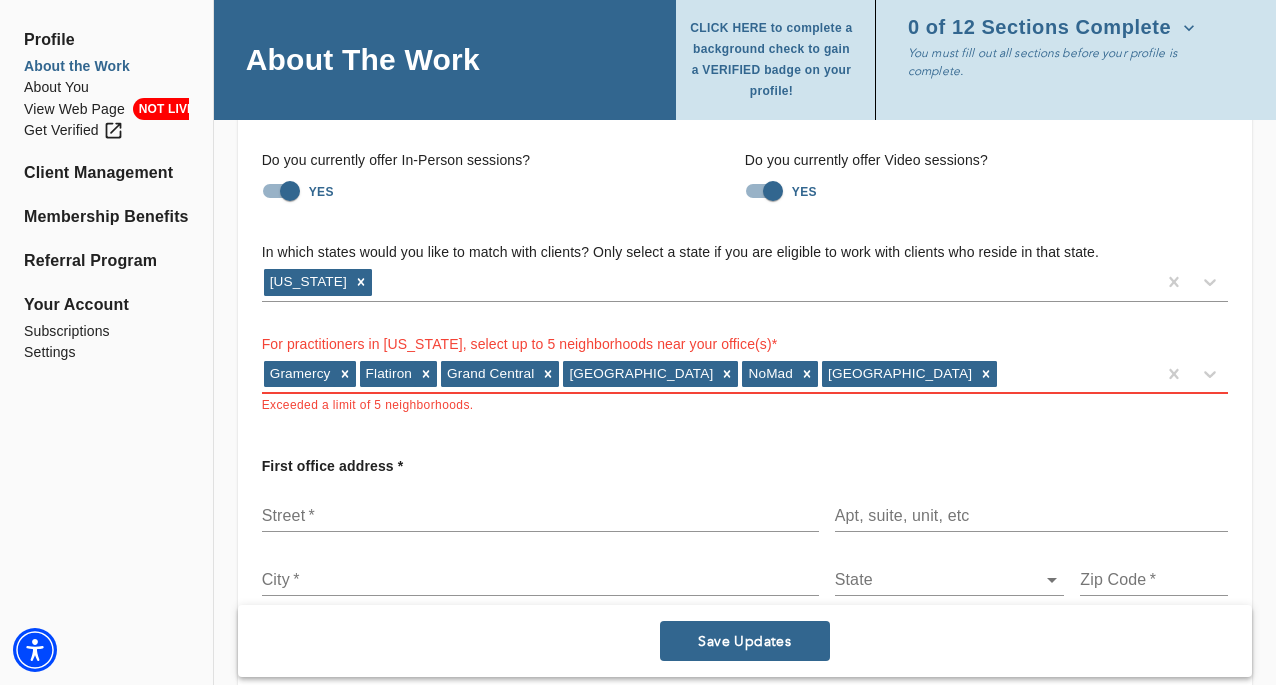 click on "Profile About the Work About You View Web Page NOT LIVE Get Verified Client Management Membership Benefits Referral Program Your Account Subscriptions Settings" at bounding box center (106, 2380) 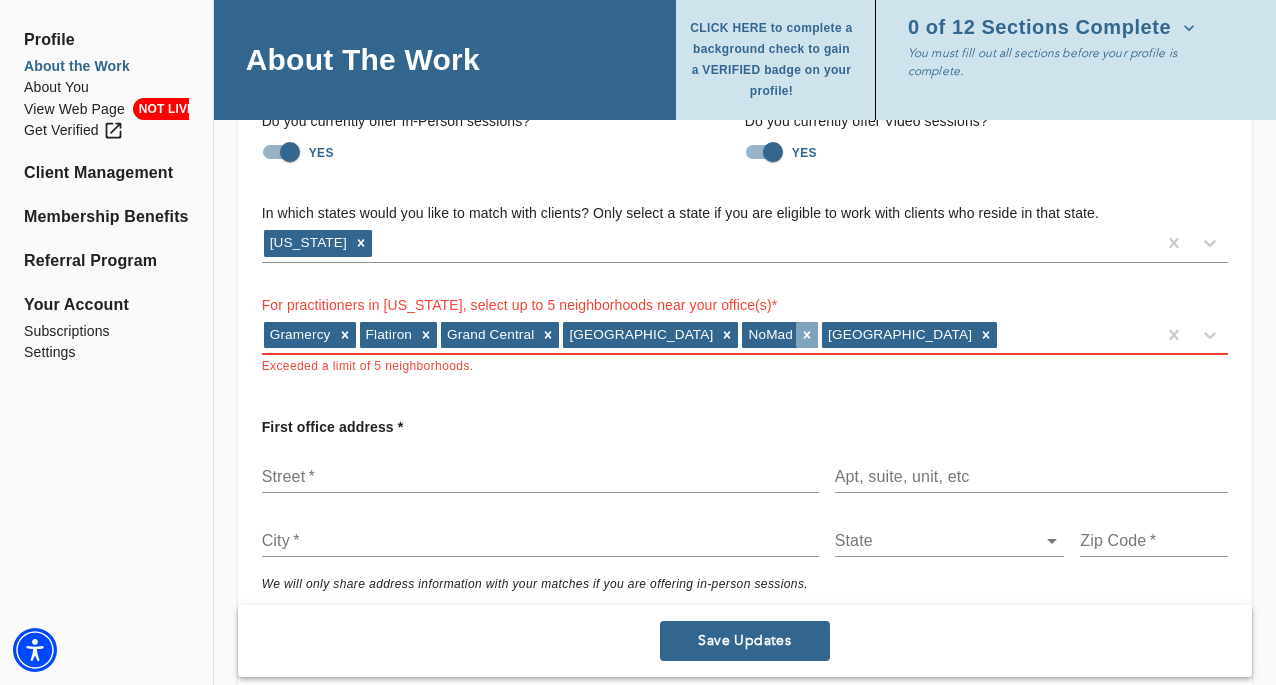 click 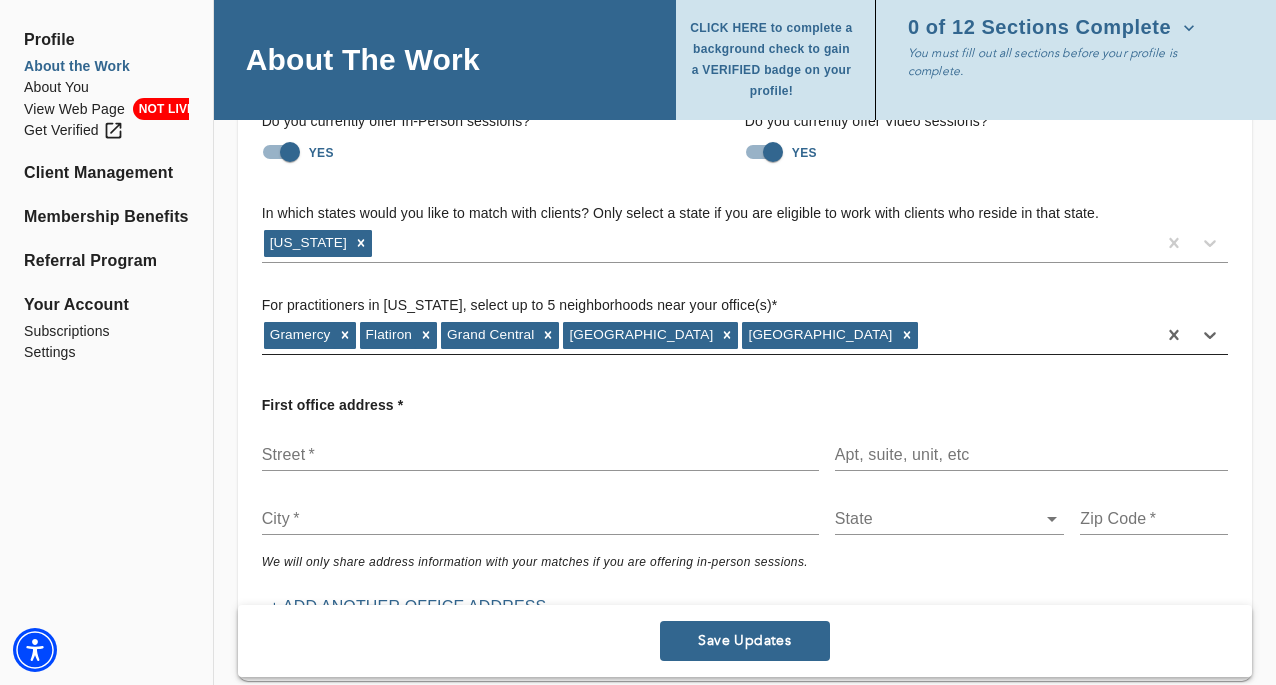click on "Street   *" at bounding box center (540, 447) 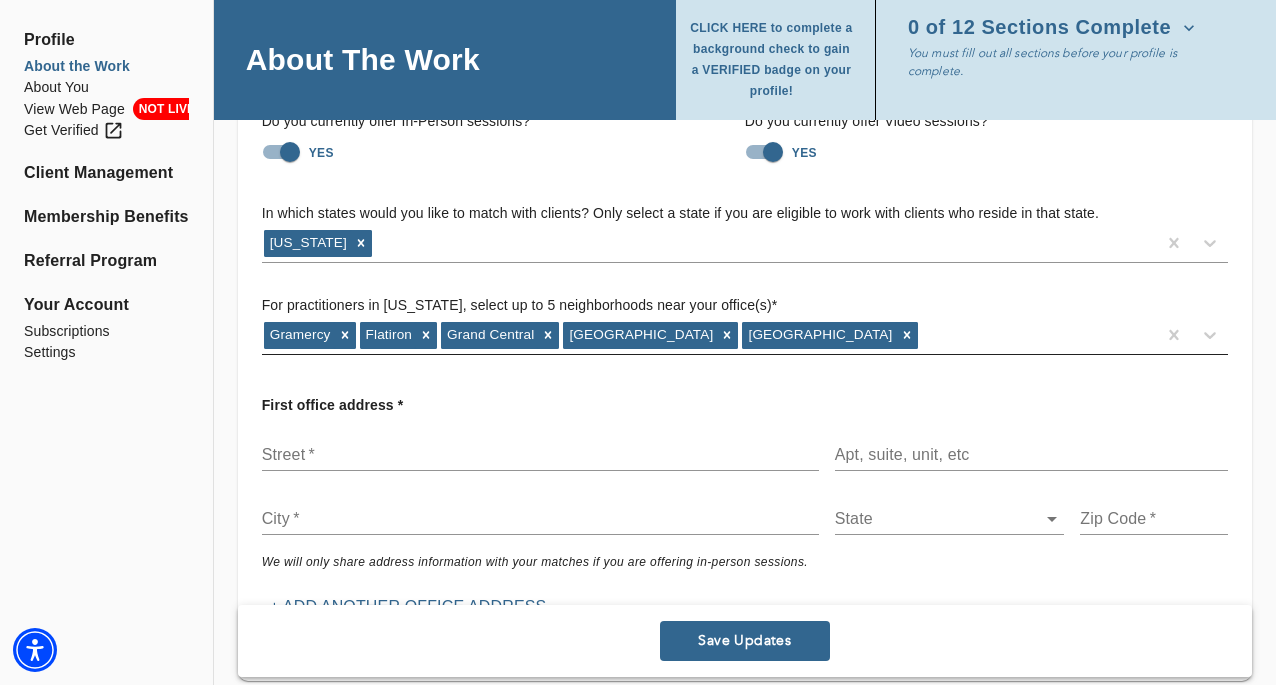 click on "Street   *" at bounding box center (540, 447) 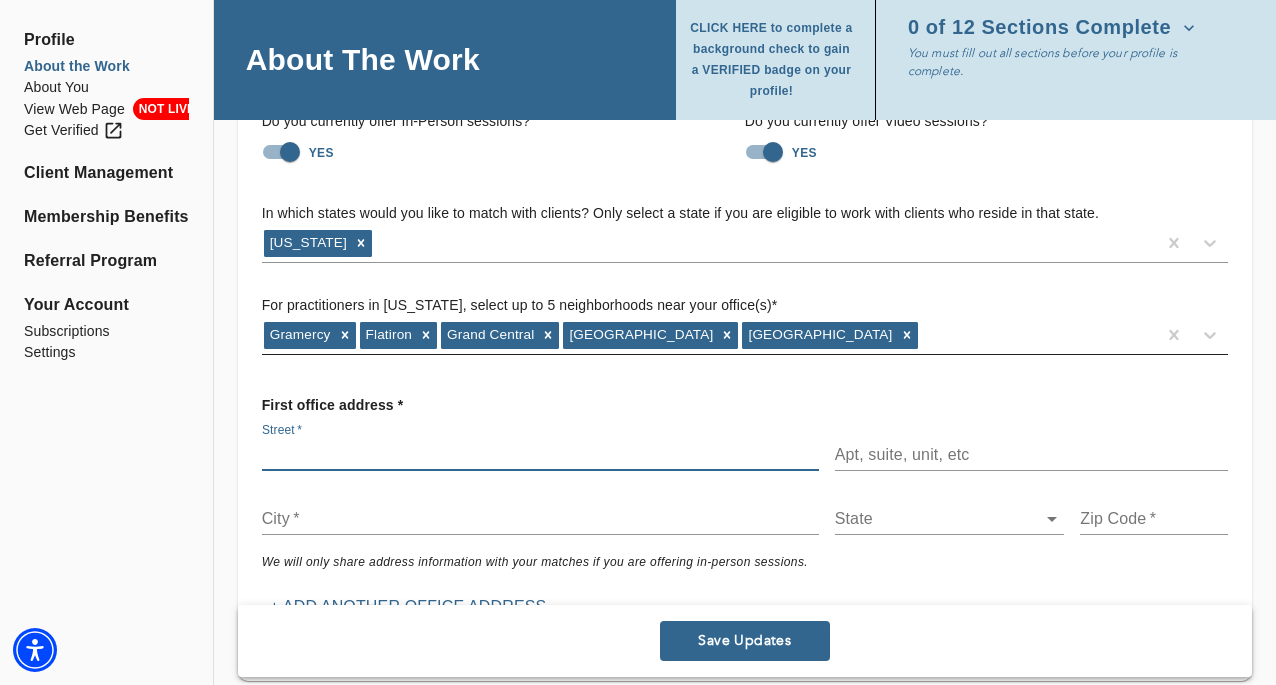 click at bounding box center (540, 455) 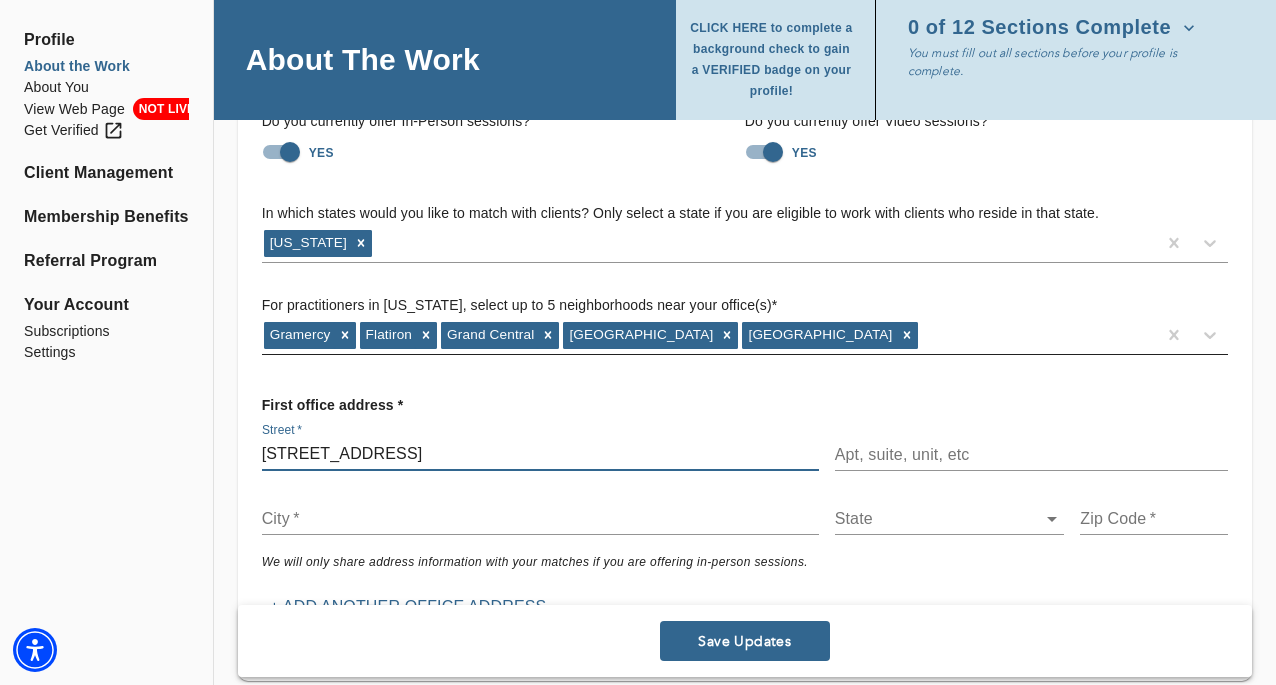 type on "[STREET_ADDRESS]" 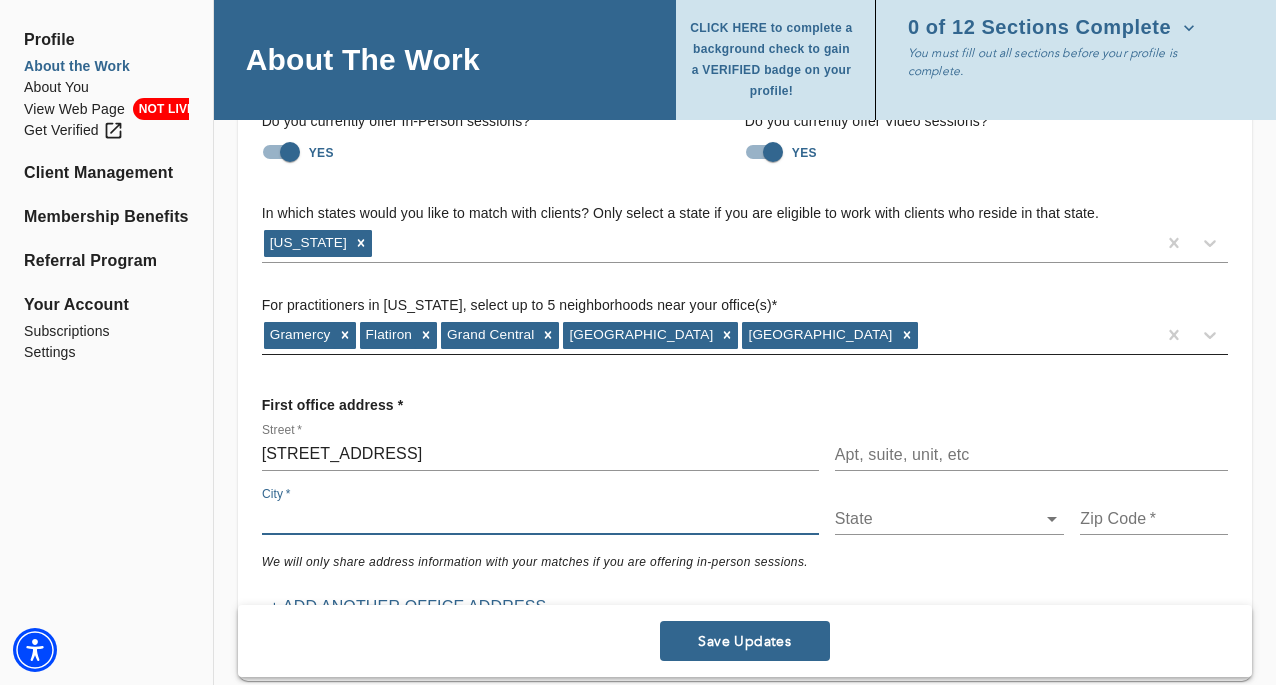type on "M" 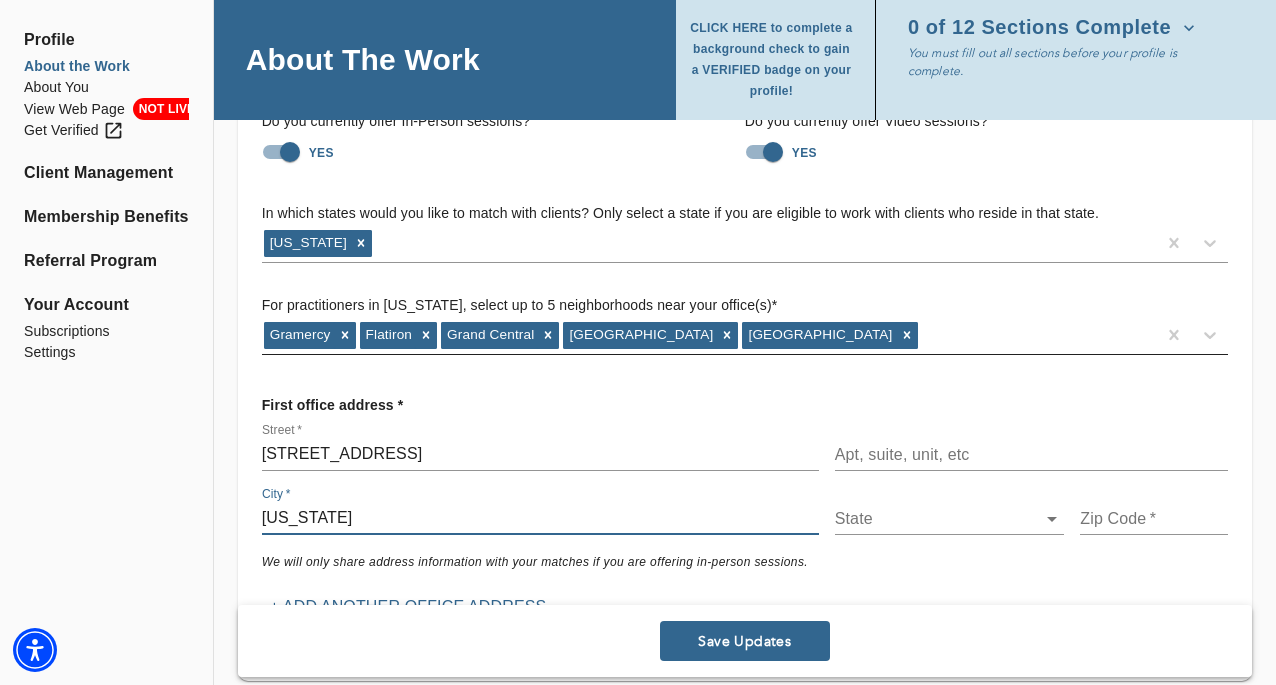 type on "[US_STATE]" 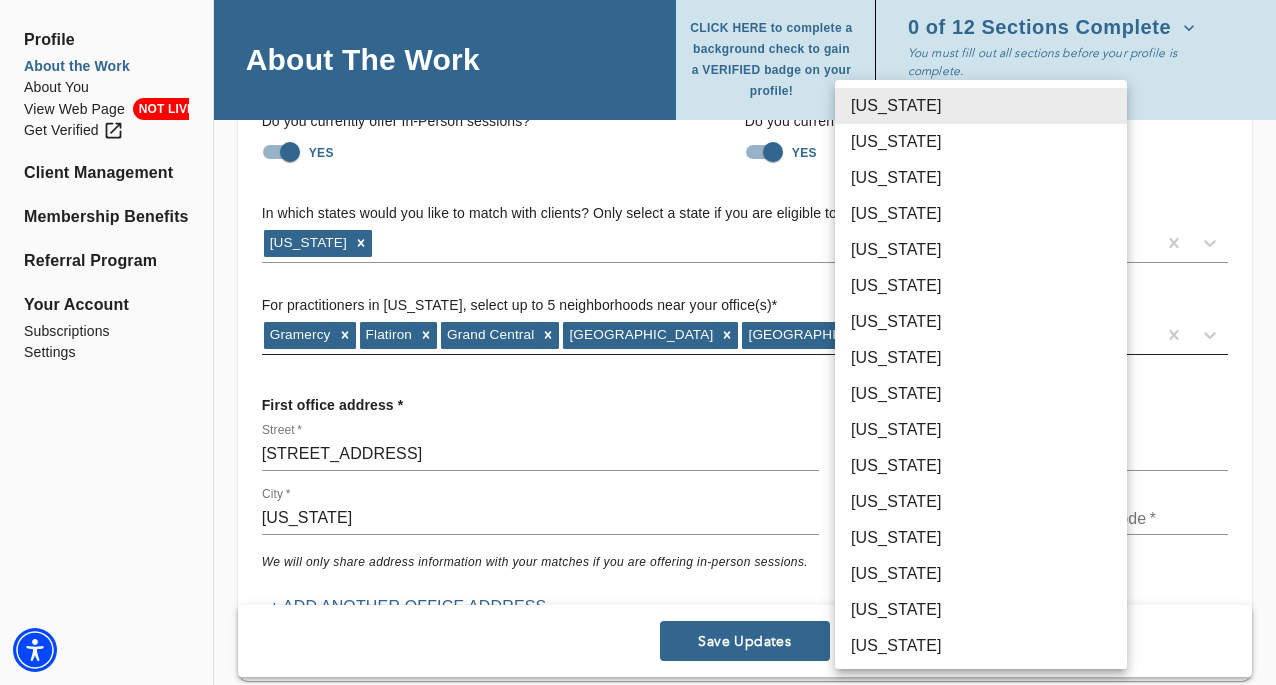 click on "for practitioners [PERSON_NAME] log out Profile About the Work About You View Web Page NOT LIVE Get Verified Client Management Membership Benefits Referral Program Your Account Subscriptions Settings About The Work CLICK HERE to complete a background check to gain a VERIFIED badge on your profile! 0 of 12 Sections Complete You must fill out all sections before your profile is complete. Location Do you currently offer In-Person sessions? YES Do you currently offer Video sessions? YES In which states would you like to match with clients? Only select a state if you are eligible to work with clients who reside in that state. [US_STATE] For practitioners in [US_STATE], select up to 5 neighborhoods near your office(s)  * [GEOGRAPHIC_DATA] [GEOGRAPHIC_DATA] First office address * Street   * [STREET_ADDRESS][US_STATE] ​ Zip Code   * We will only share address information with your matches if you are offering in-person sessions. Fee   * $ $" at bounding box center [638, 146] 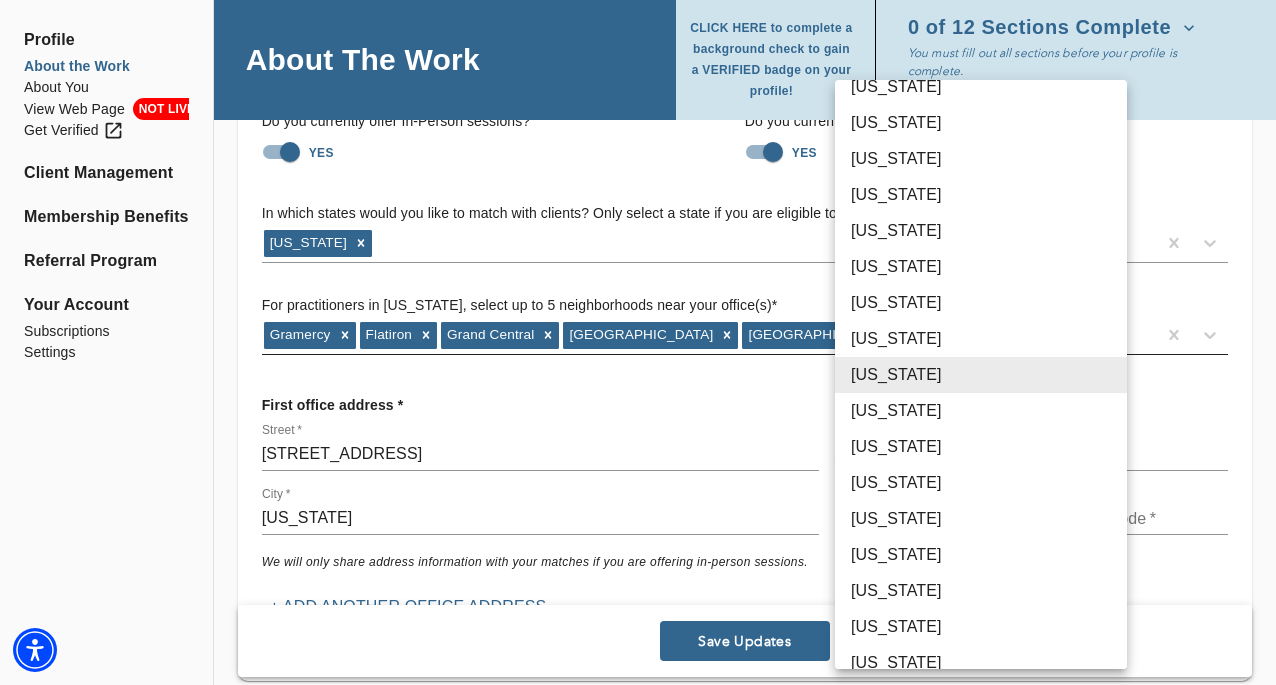 type 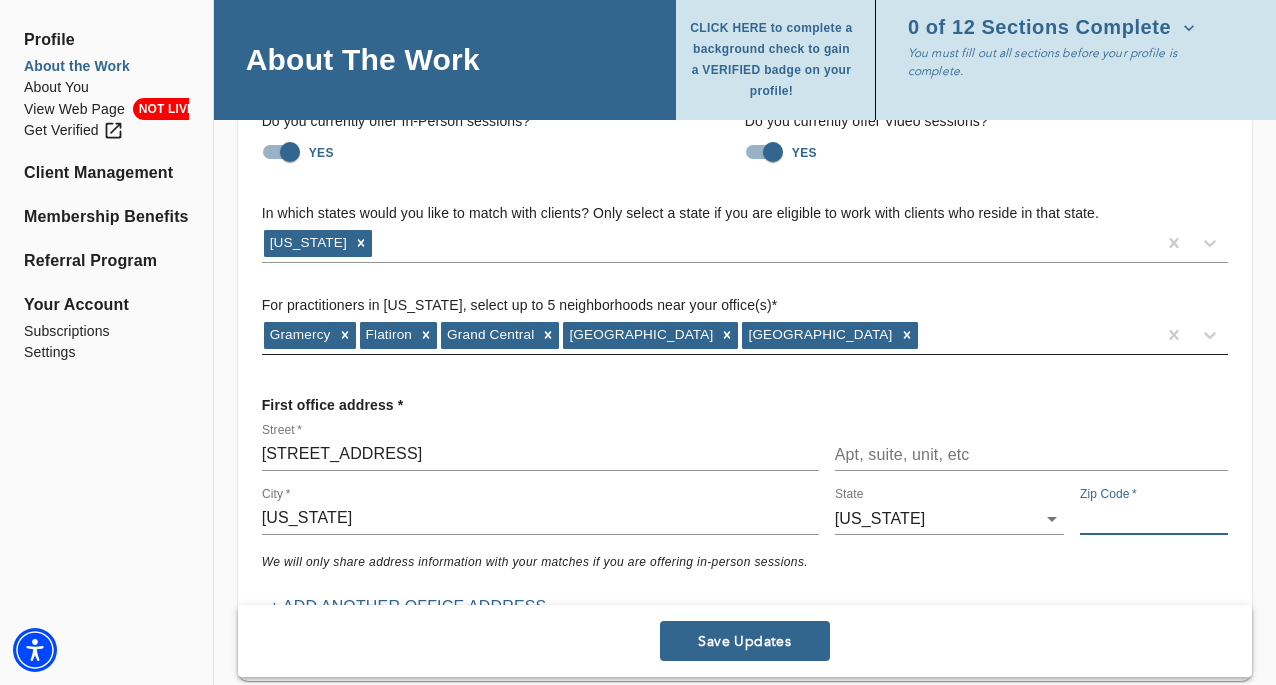click at bounding box center (1154, 519) 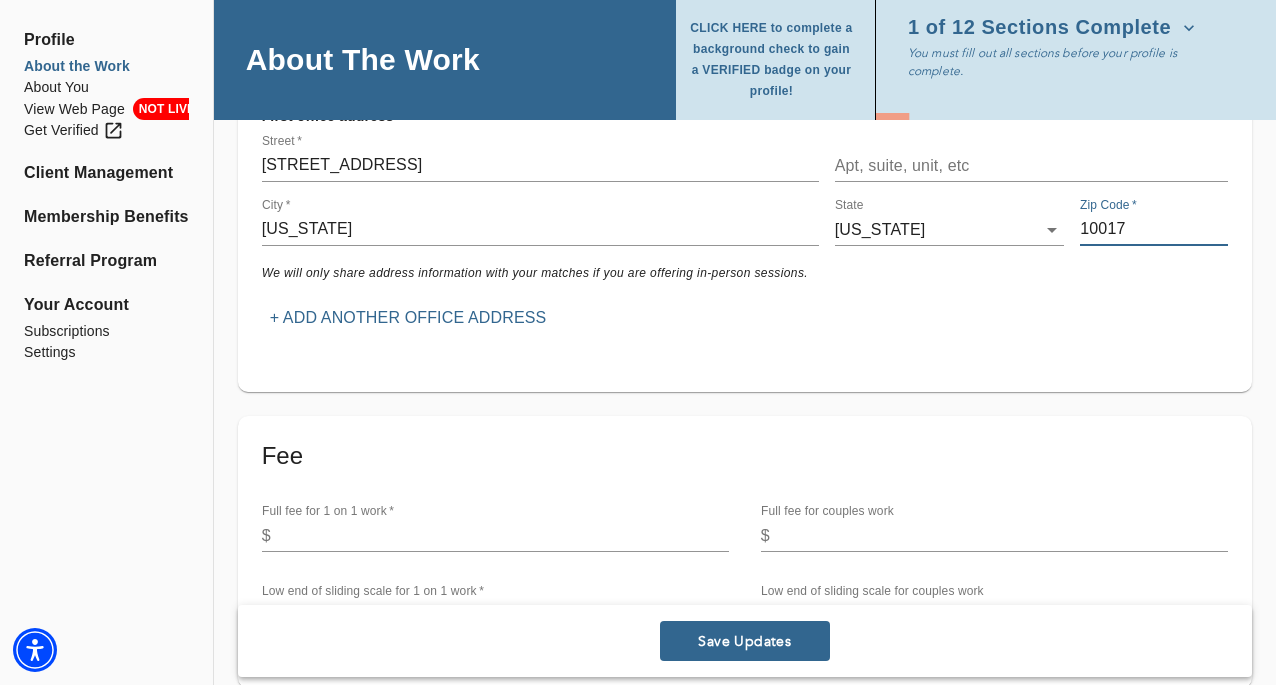 scroll, scrollTop: 552, scrollLeft: 0, axis: vertical 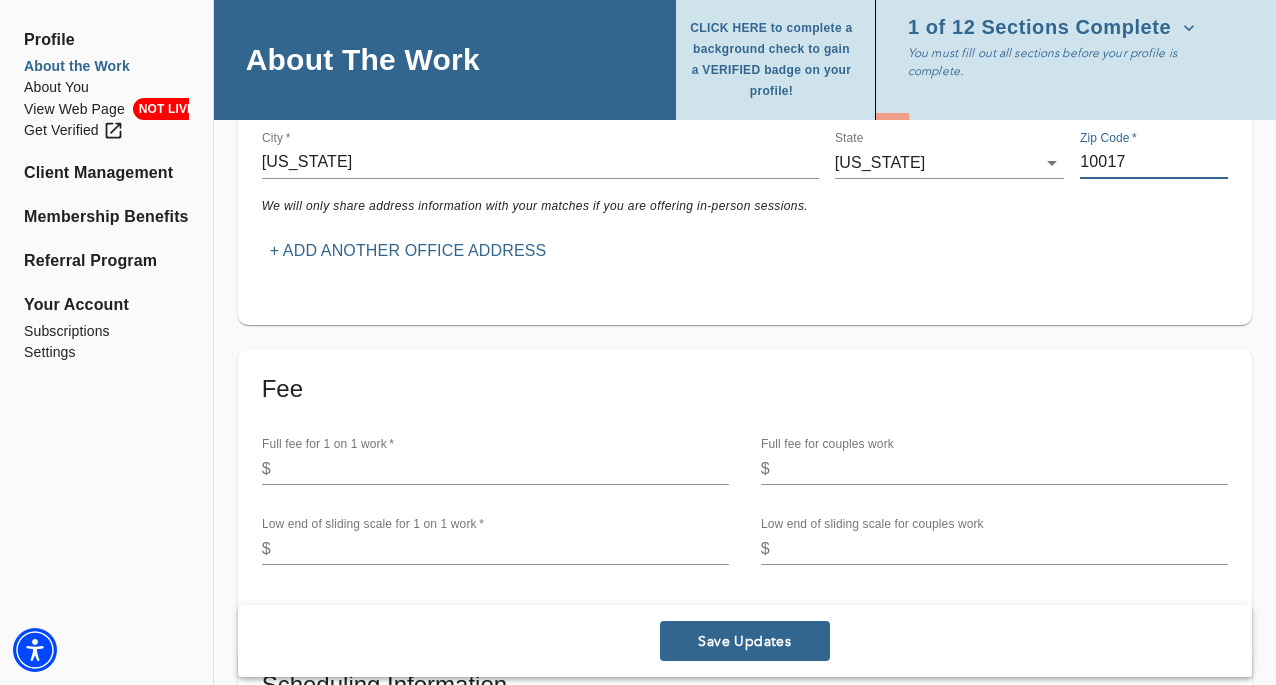 type on "10017" 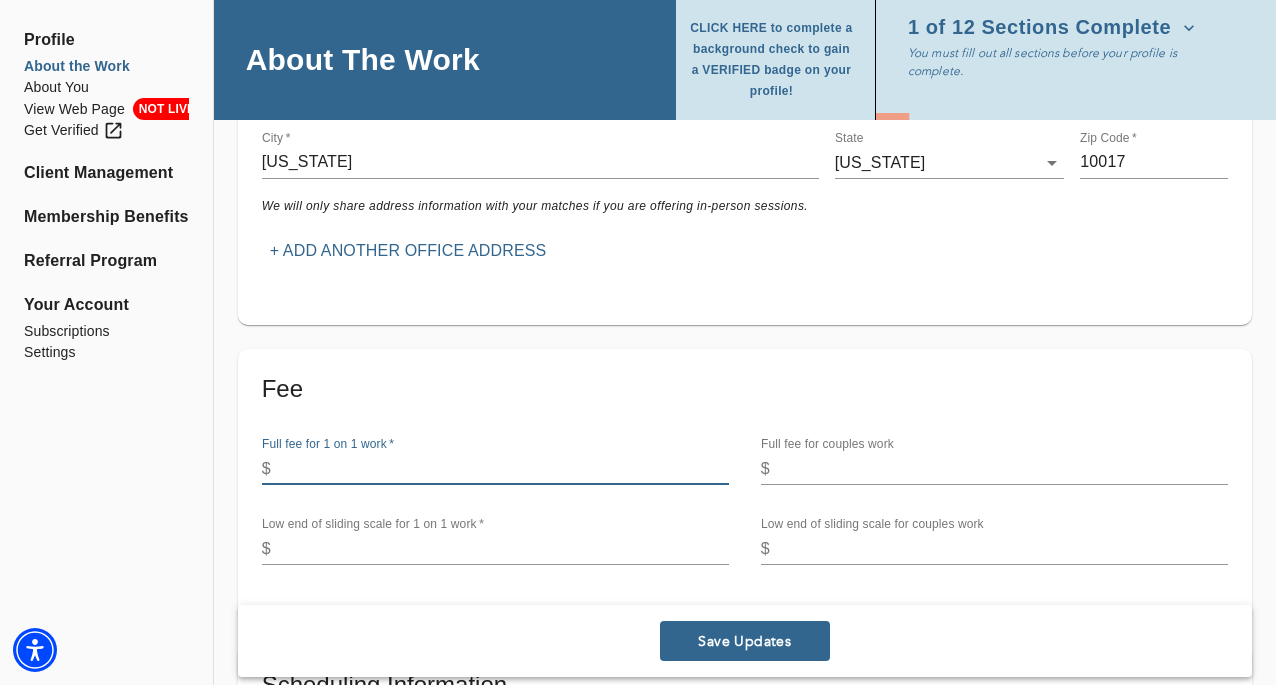 click at bounding box center (504, 469) 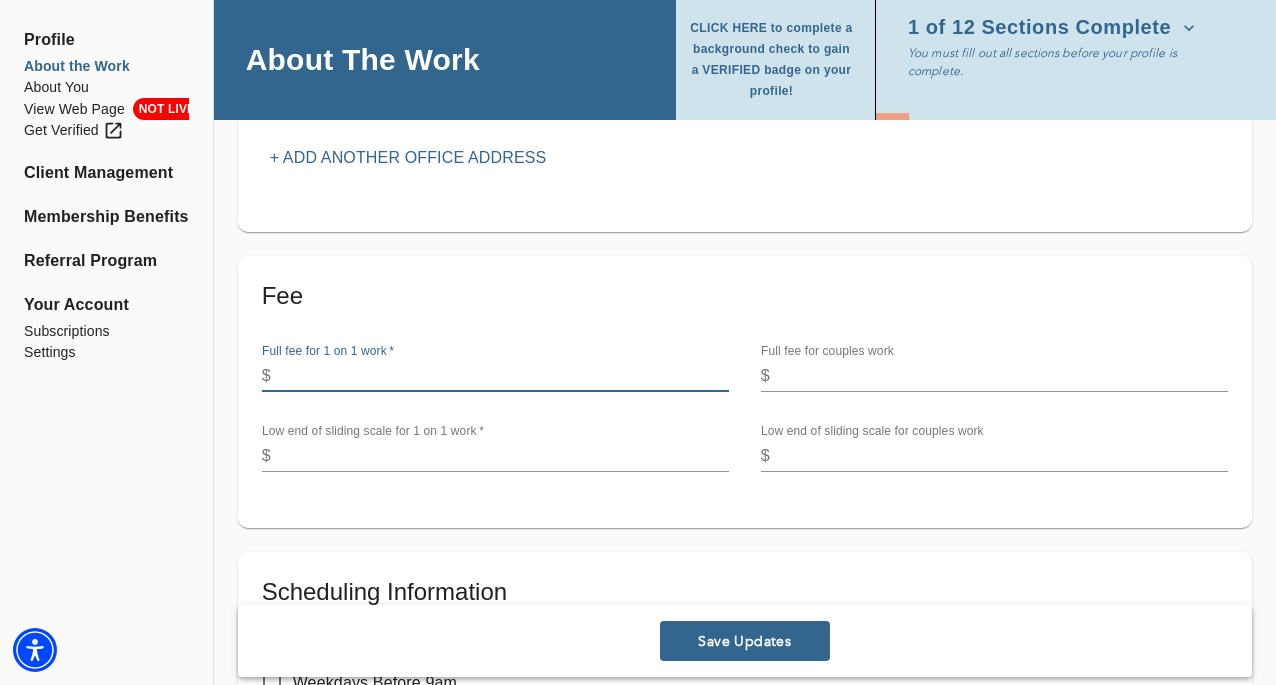 scroll, scrollTop: 647, scrollLeft: 0, axis: vertical 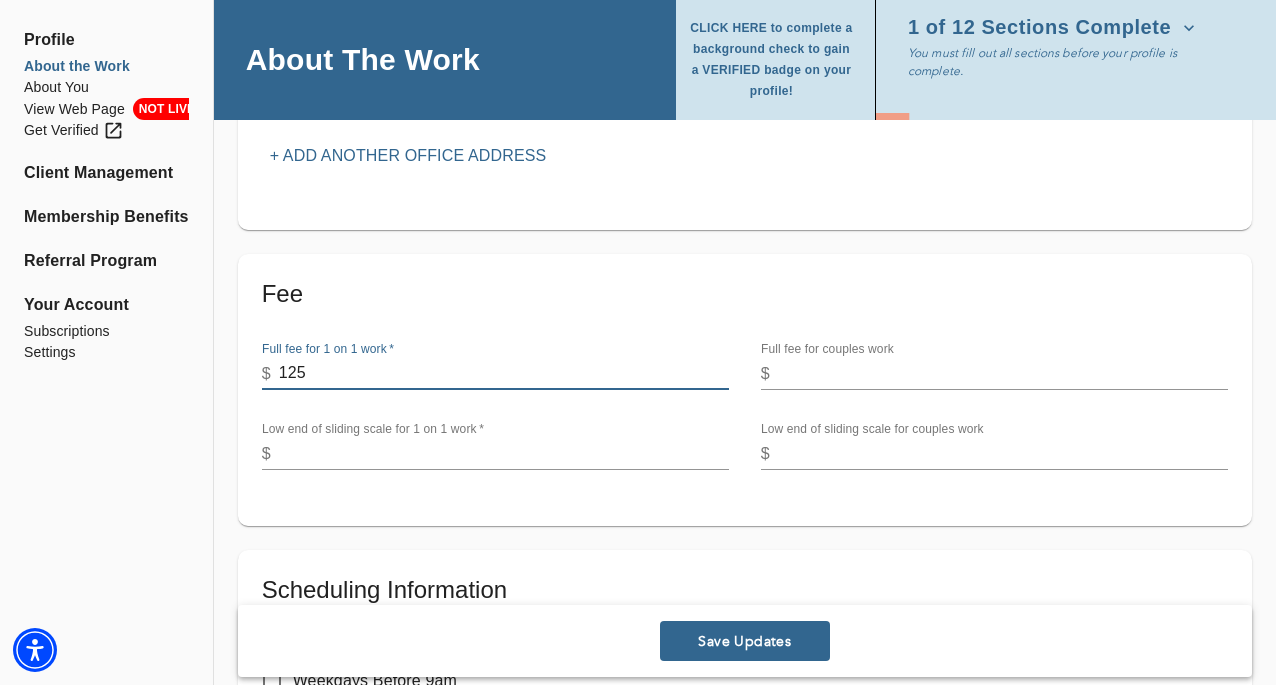 type on "125" 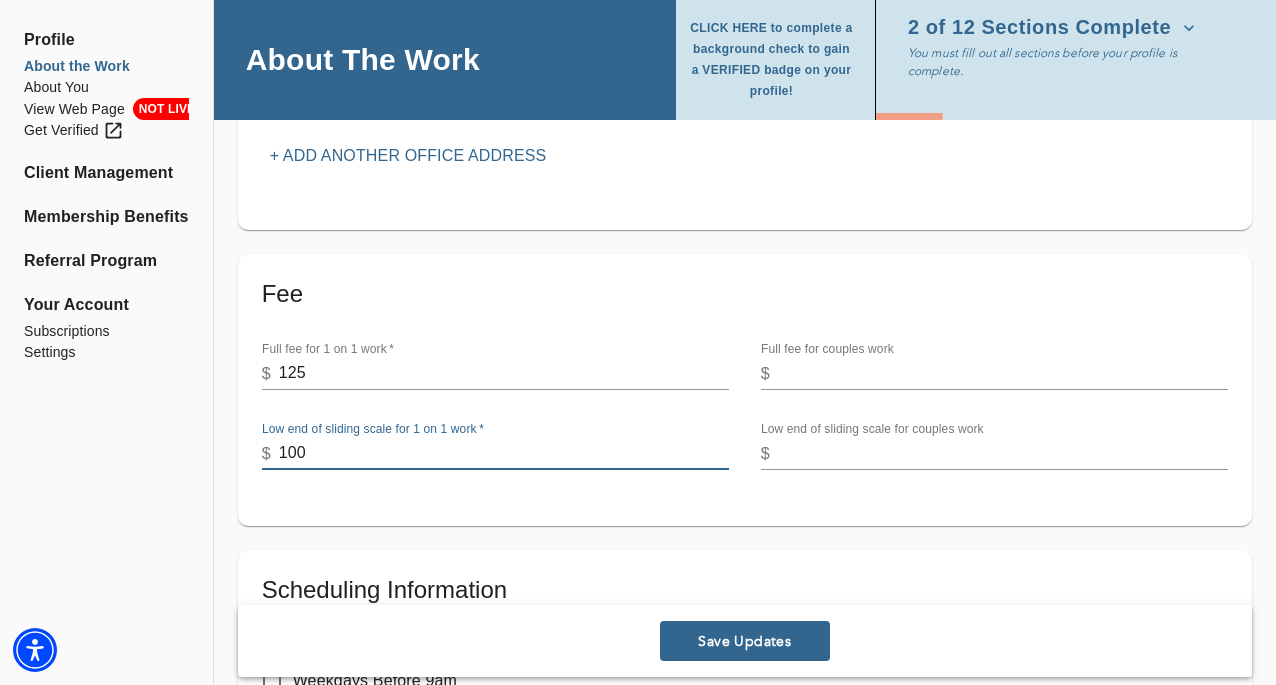 type on "100" 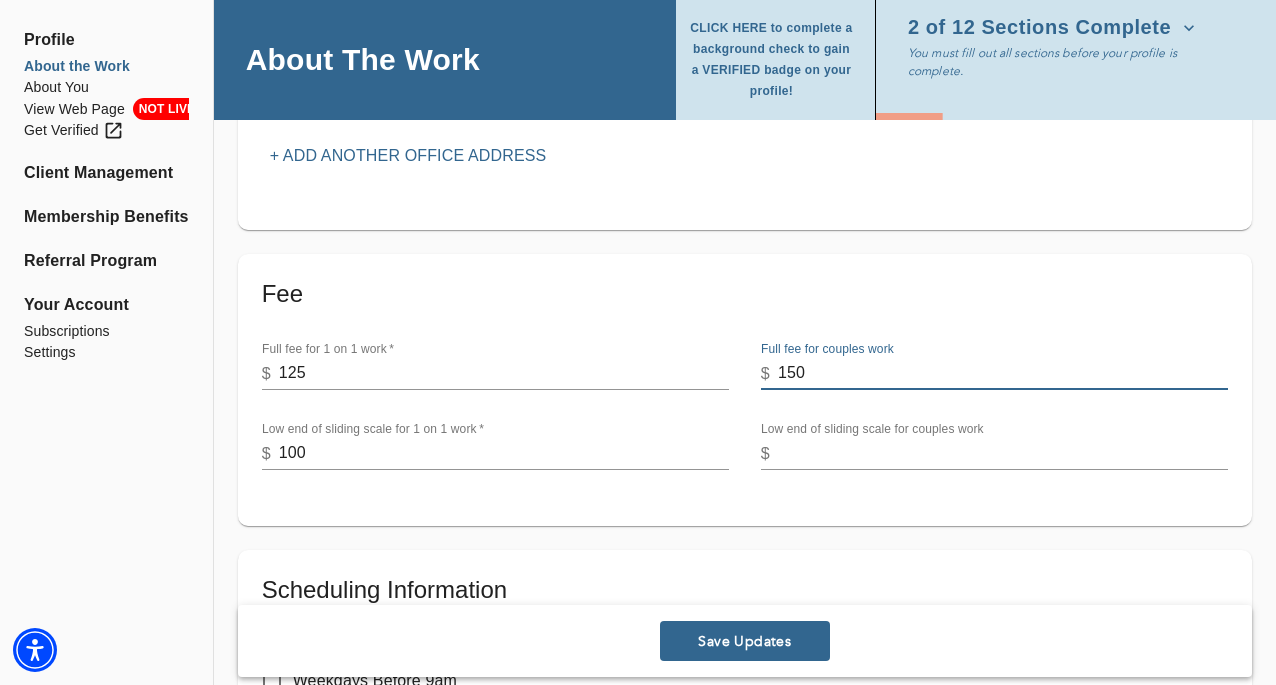 type on "150" 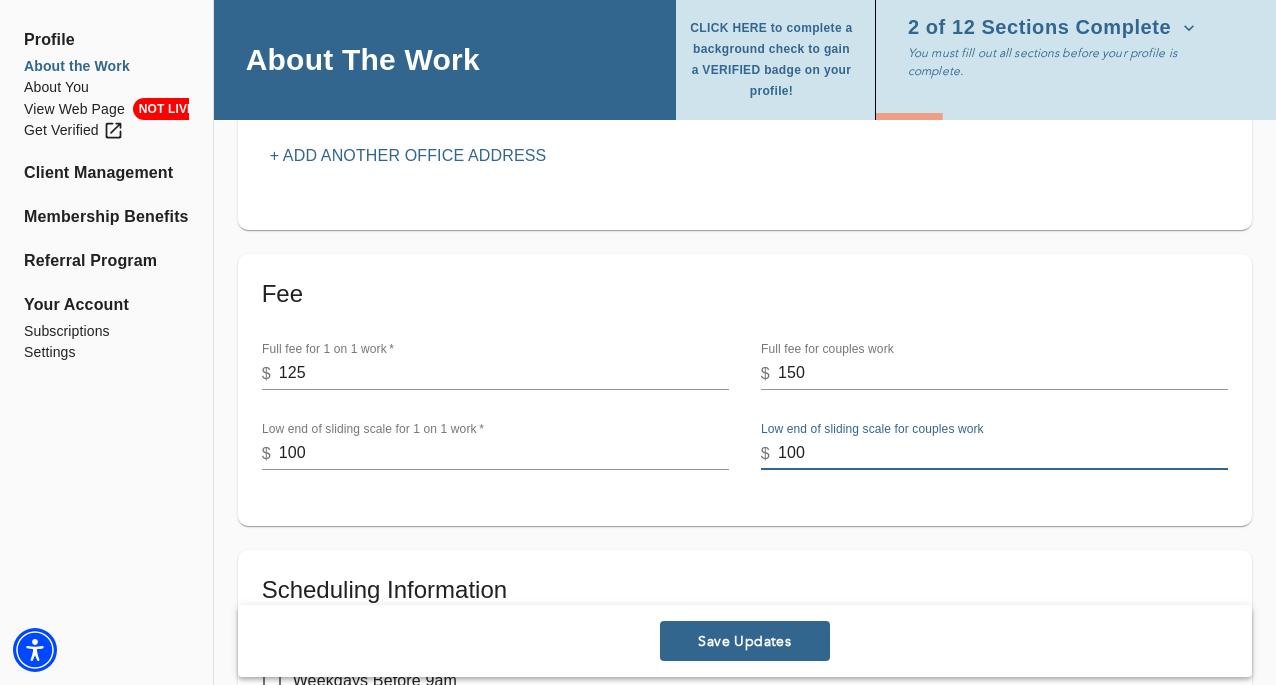 type on "100" 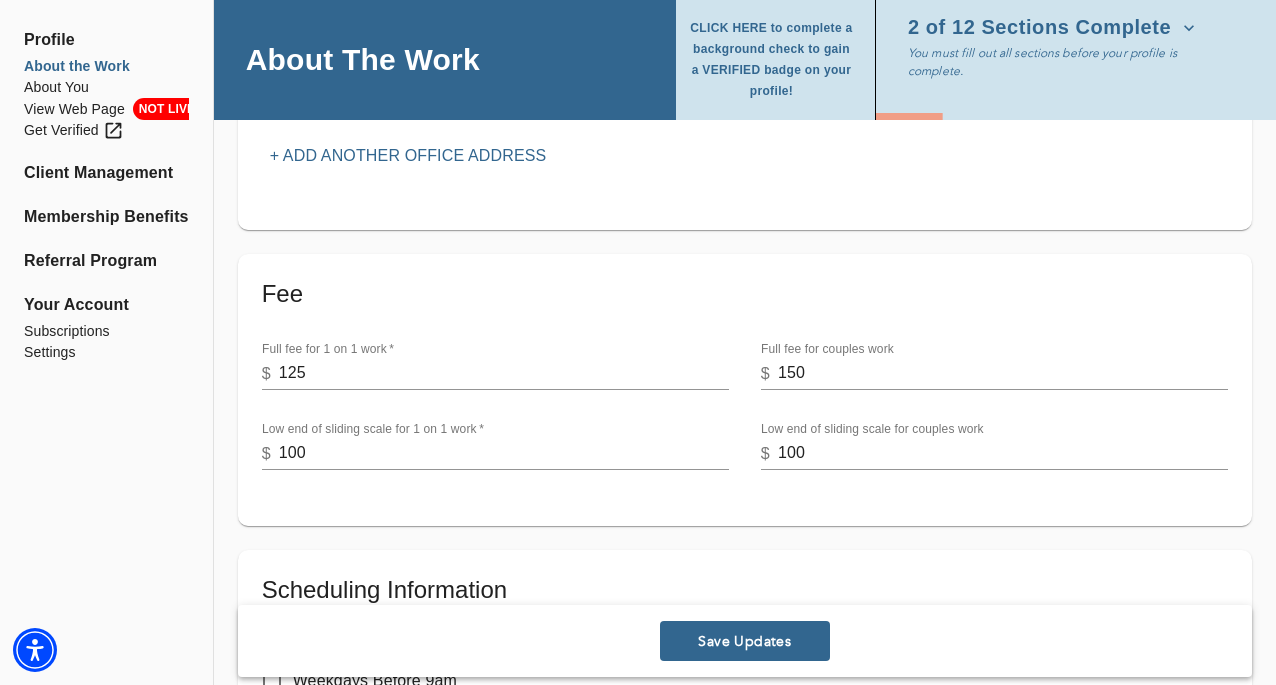 click on "Fee Full fee for 1 on 1 work   * $ 125 Full fee for couples work $ 150 Low end of sliding scale for 1 on 1 work   * $ 100 Low end of sliding scale for couples work $ 100" at bounding box center (745, 390) 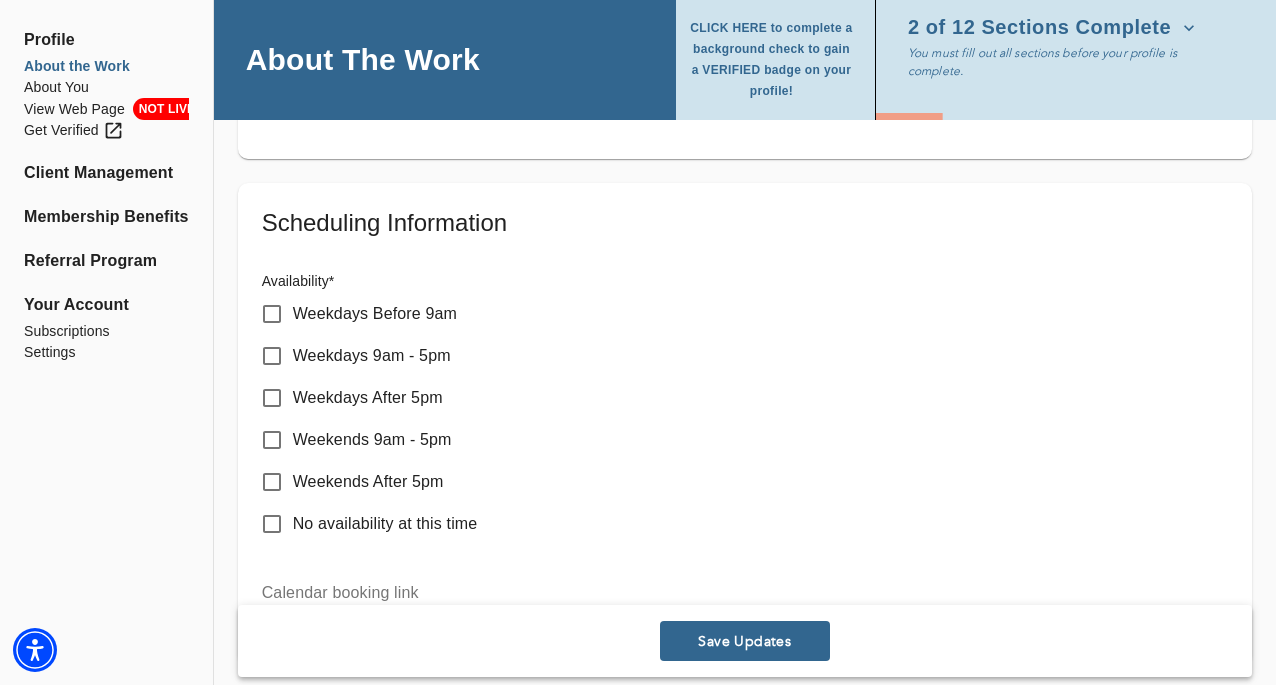scroll, scrollTop: 1086, scrollLeft: 0, axis: vertical 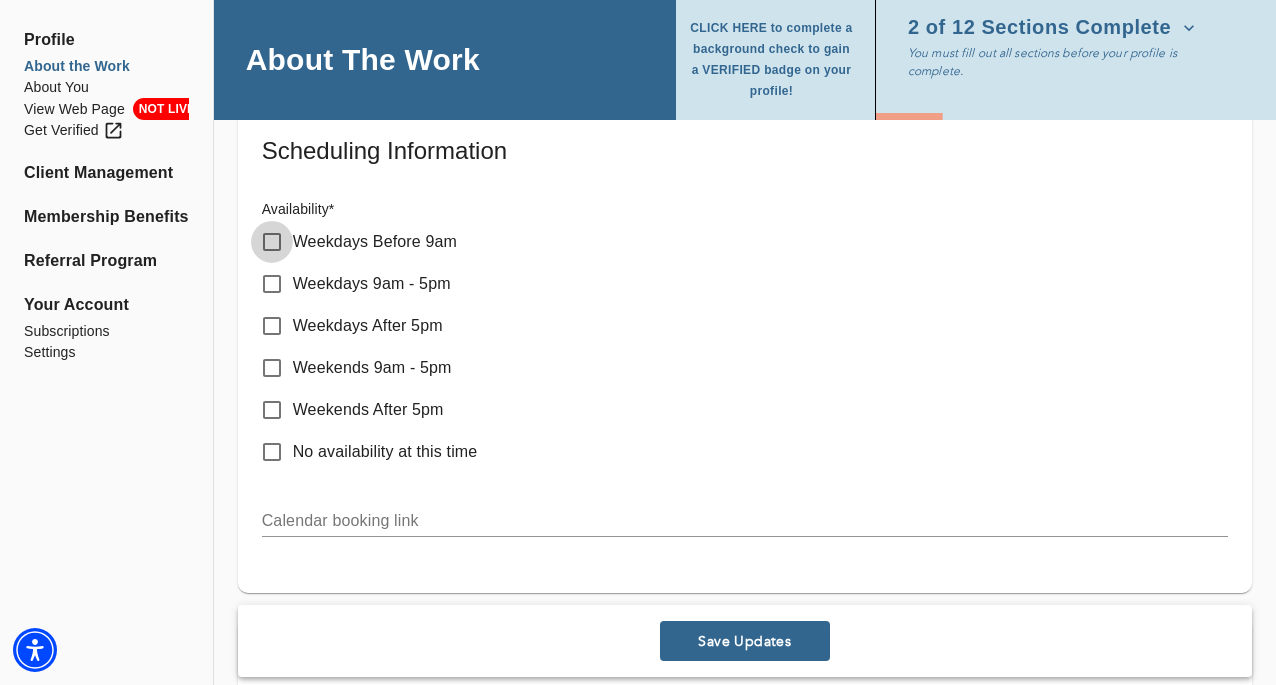 click on "Weekdays Before 9am" at bounding box center (272, 242) 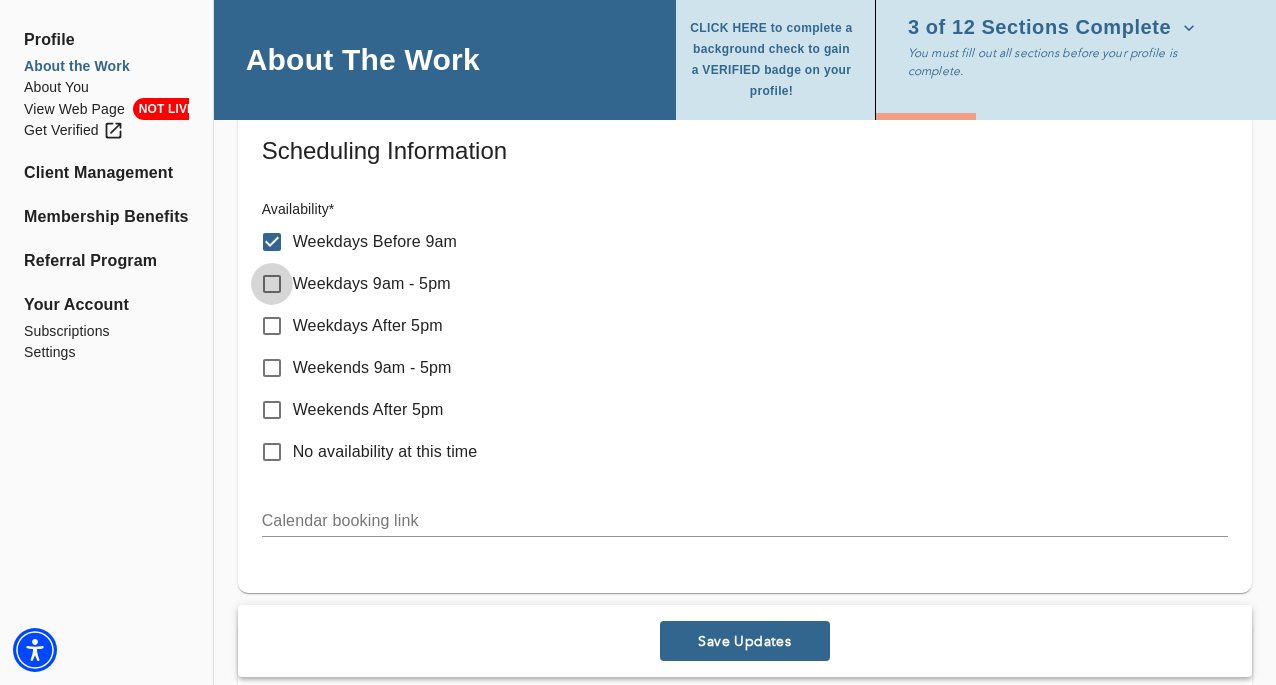 click on "Weekdays 9am - 5pm" at bounding box center (272, 284) 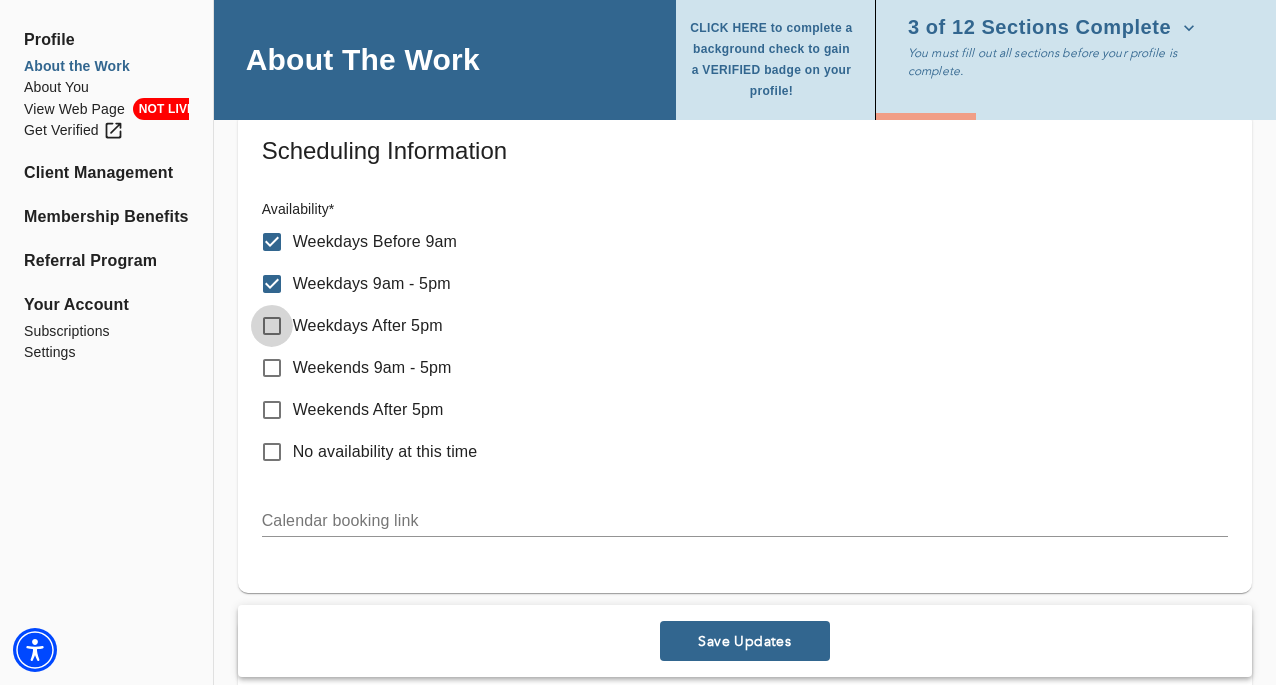 click on "Weekdays After 5pm" at bounding box center [272, 326] 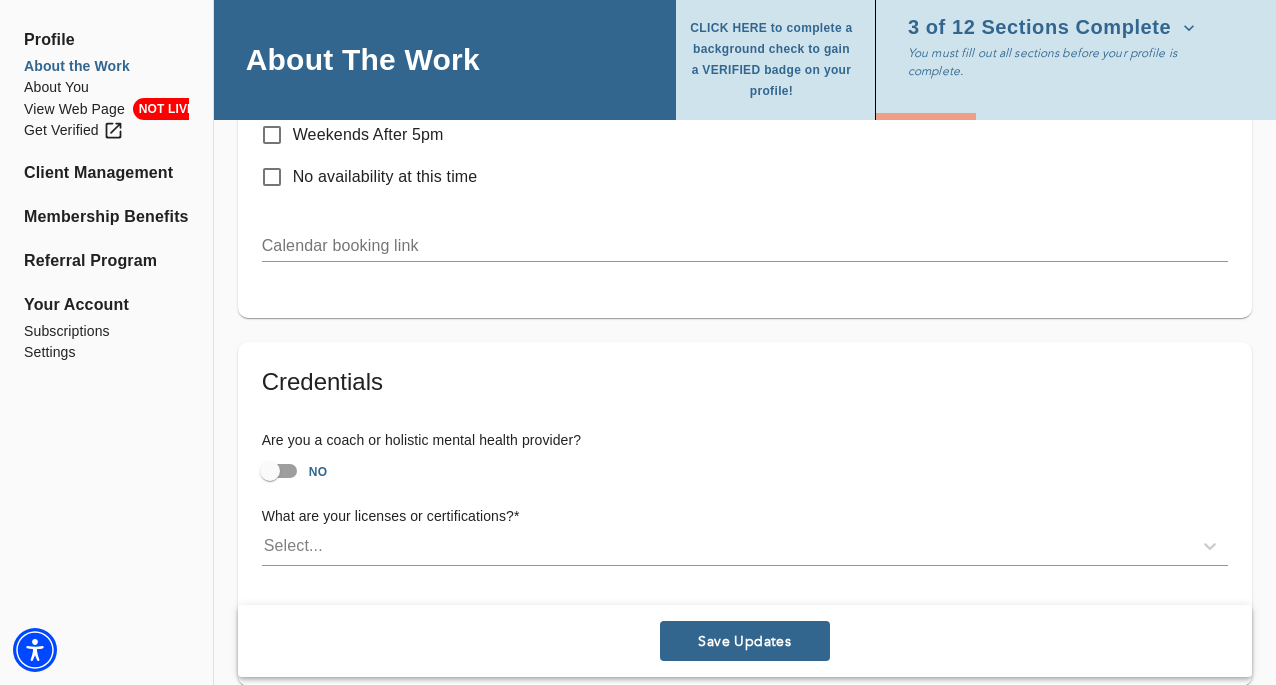 scroll, scrollTop: 1402, scrollLeft: 0, axis: vertical 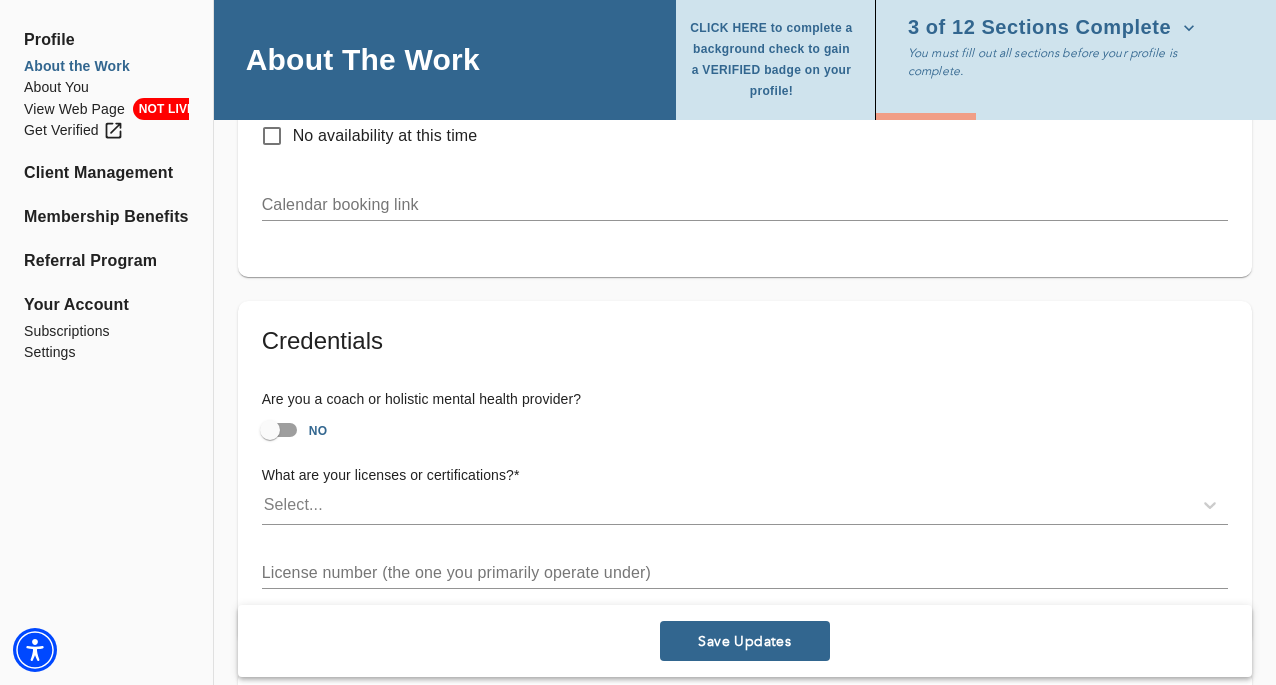 click at bounding box center (745, 205) 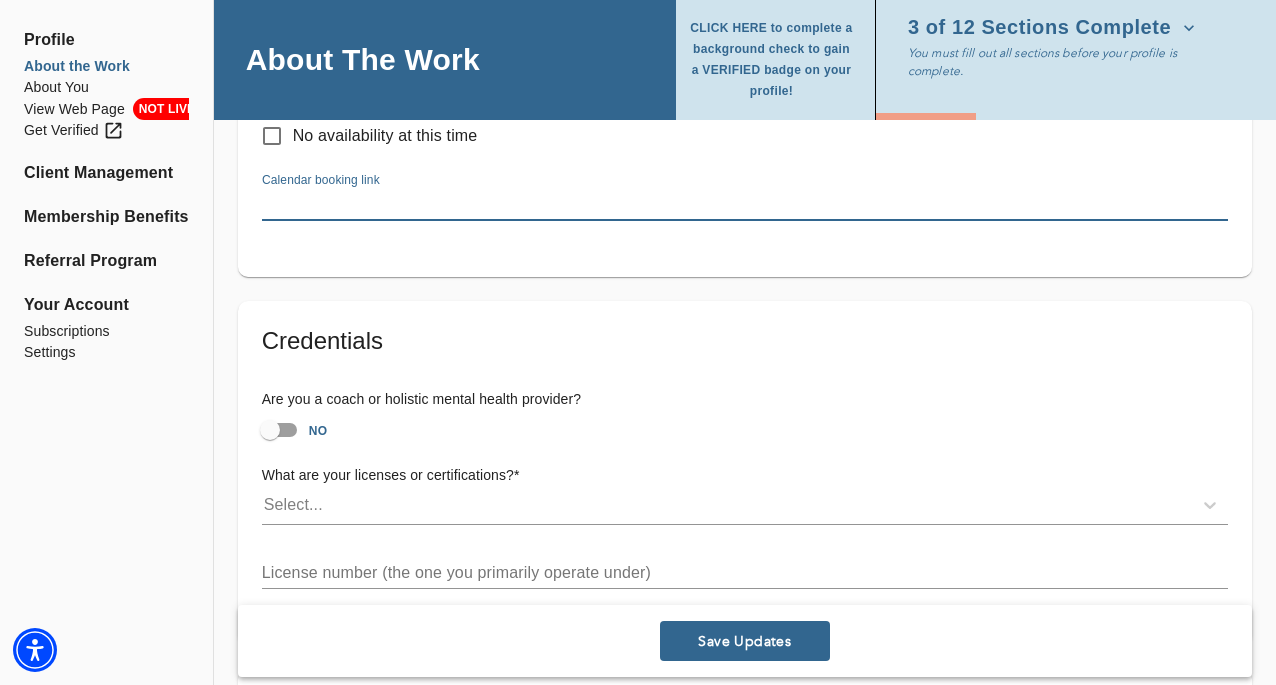 paste on "[URL][DOMAIN_NAME][MEDICAL_DATA][PERSON_NAME]" 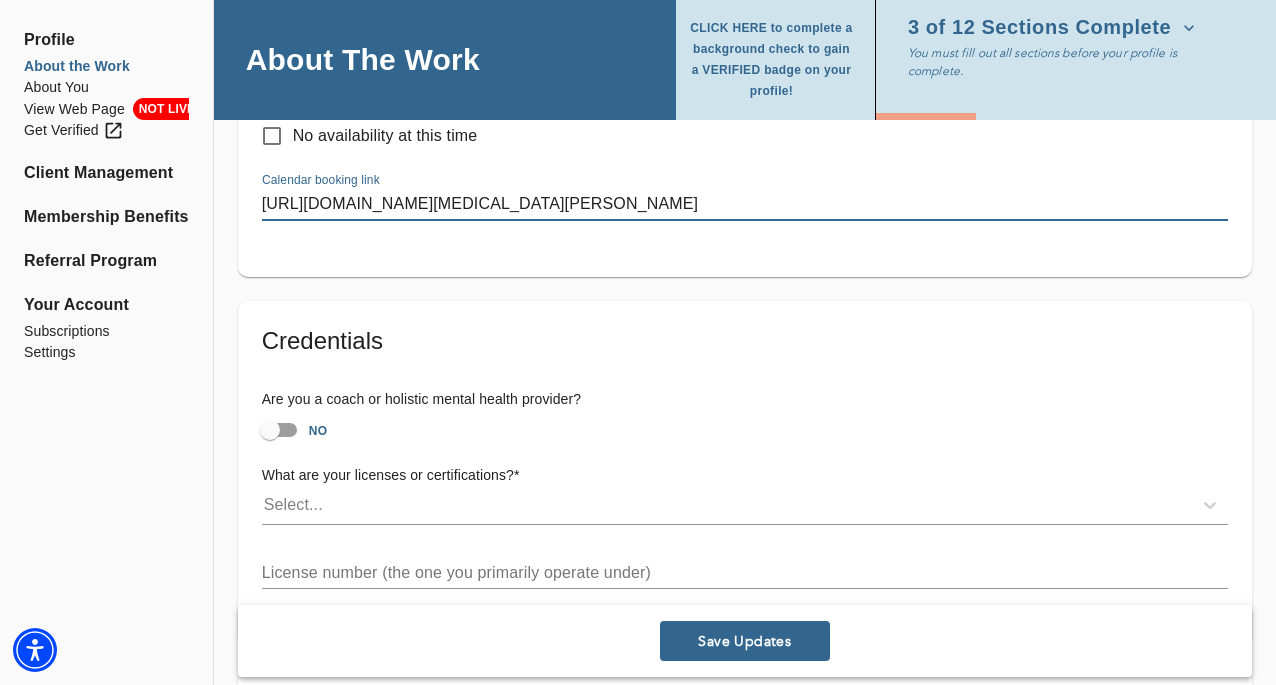 type on "[URL][DOMAIN_NAME][MEDICAL_DATA][PERSON_NAME]" 